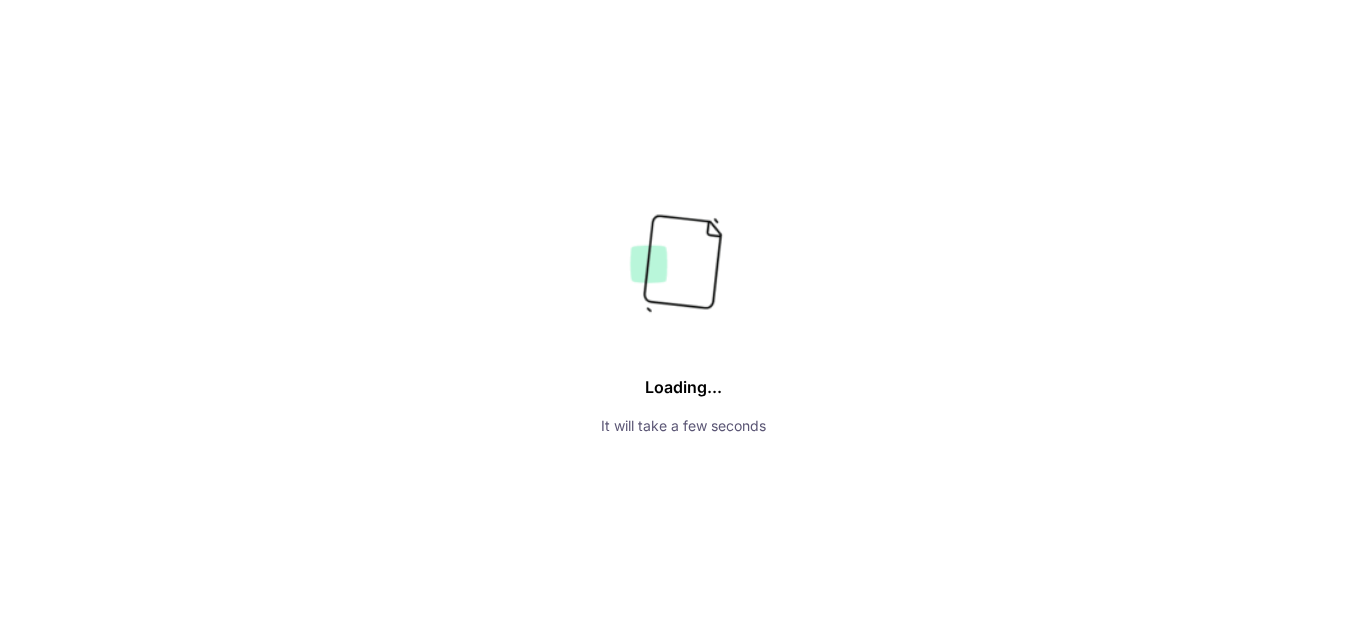 scroll, scrollTop: 0, scrollLeft: 0, axis: both 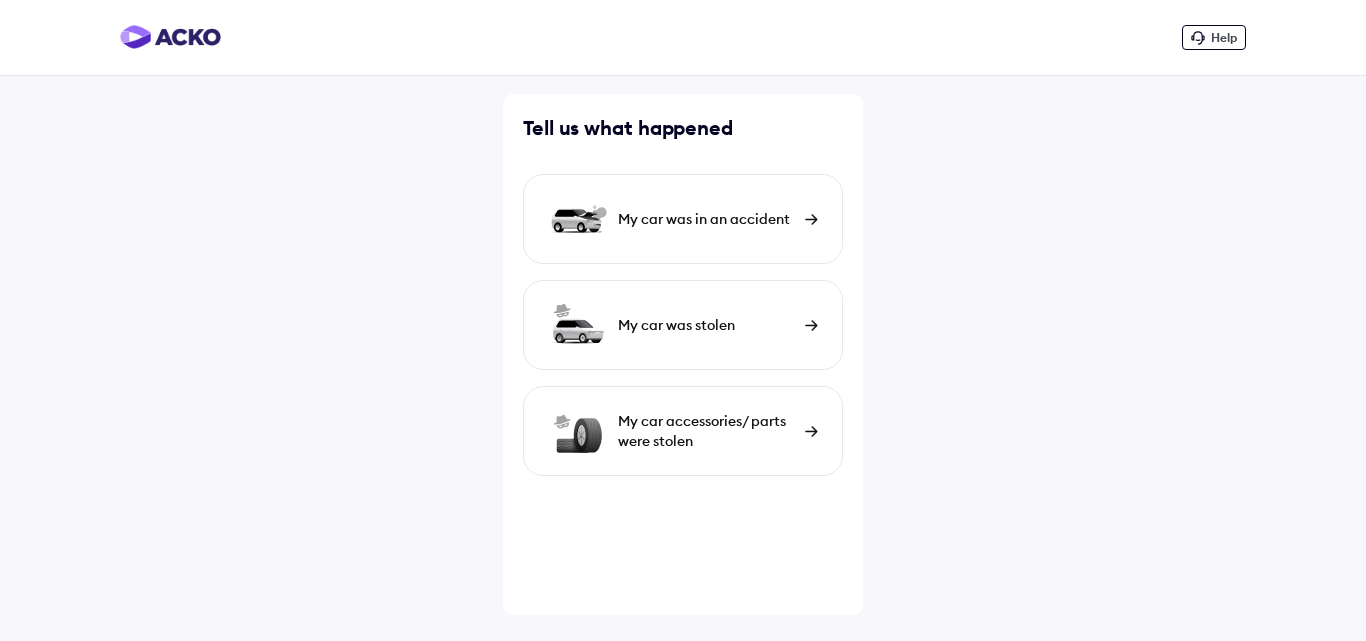 click on "My car was in an accident" at bounding box center (683, 219) 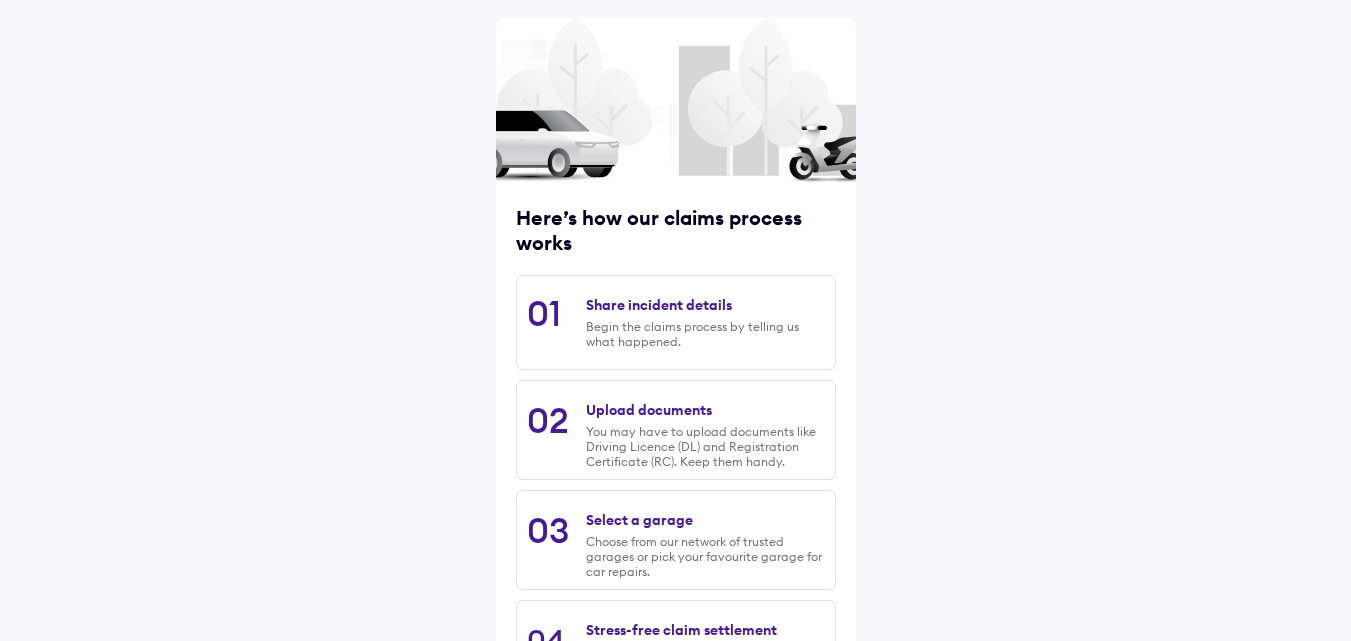 scroll, scrollTop: 255, scrollLeft: 0, axis: vertical 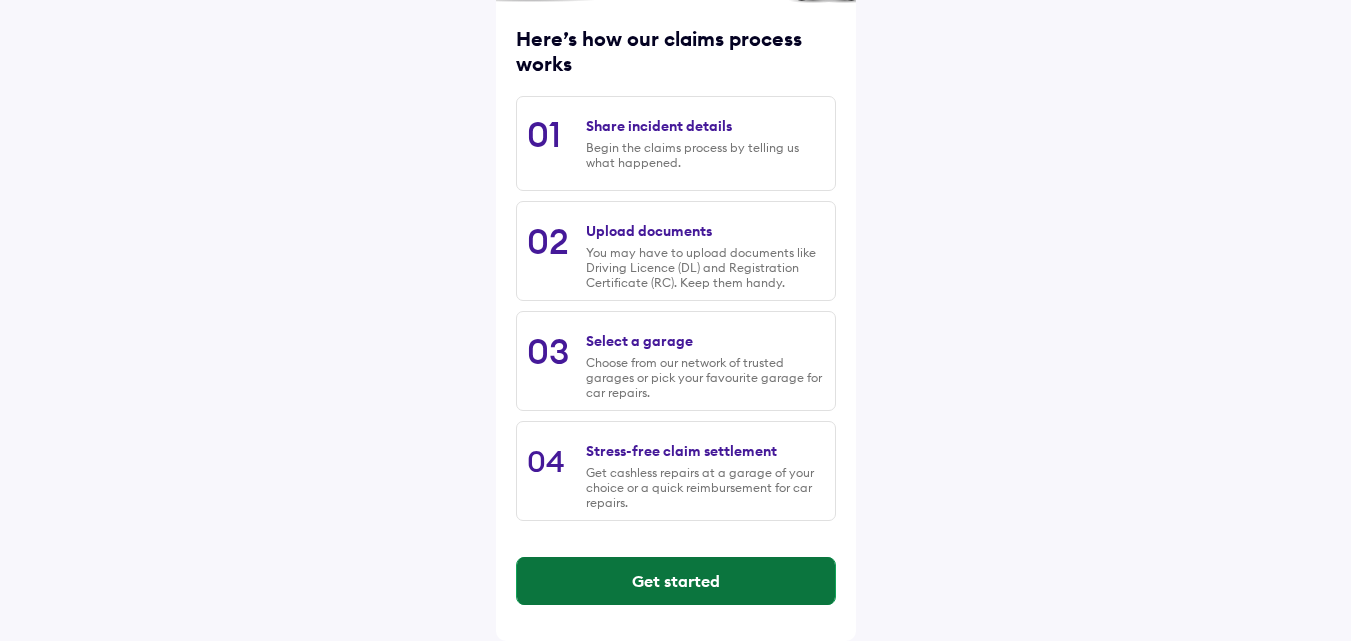 click on "Get started" at bounding box center (676, 581) 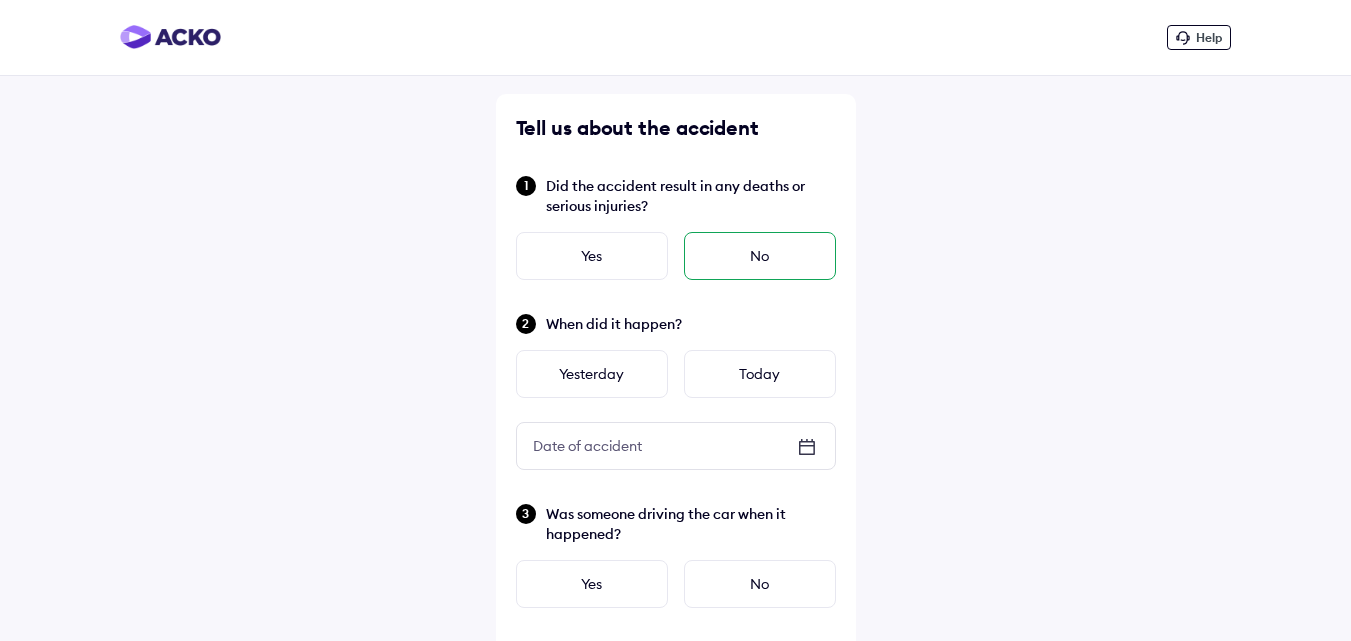 click on "No" at bounding box center [760, 256] 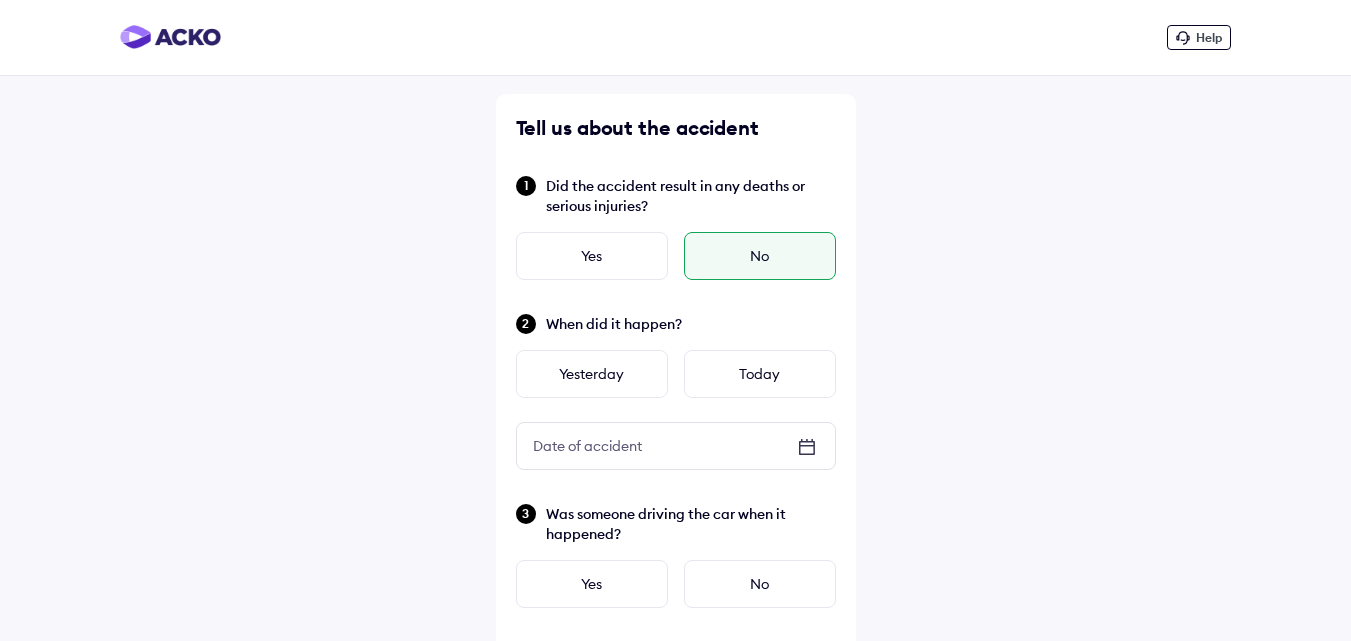 click 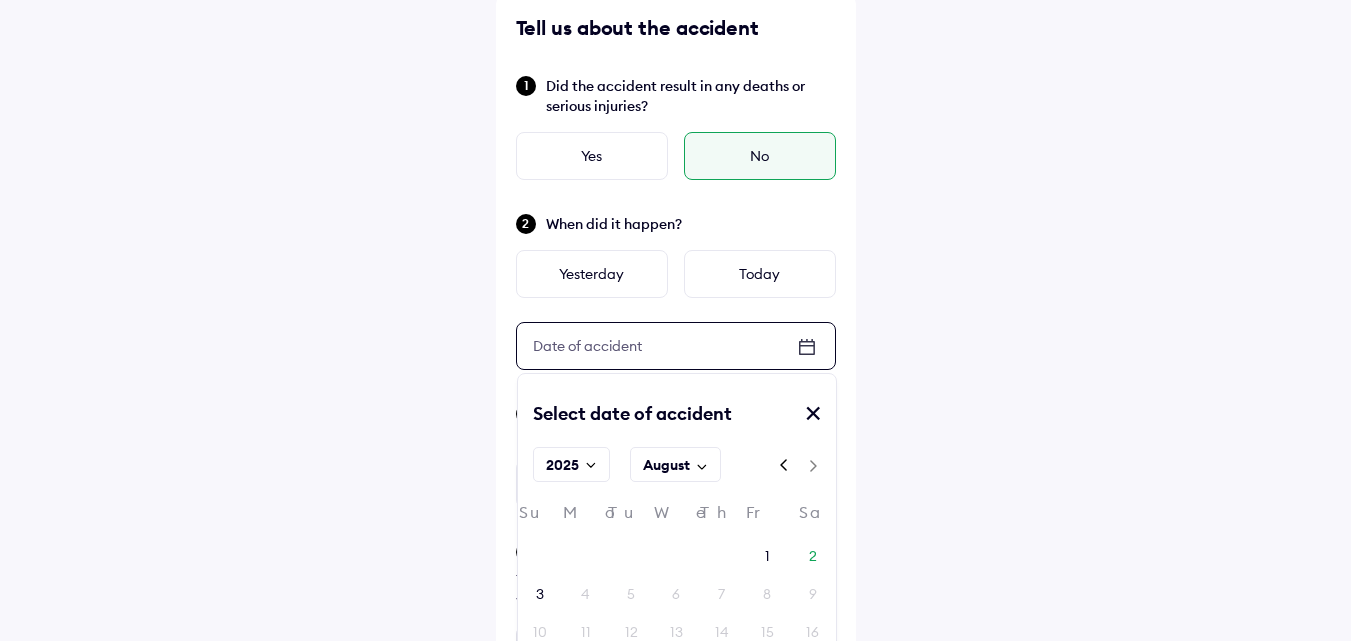 scroll, scrollTop: 200, scrollLeft: 0, axis: vertical 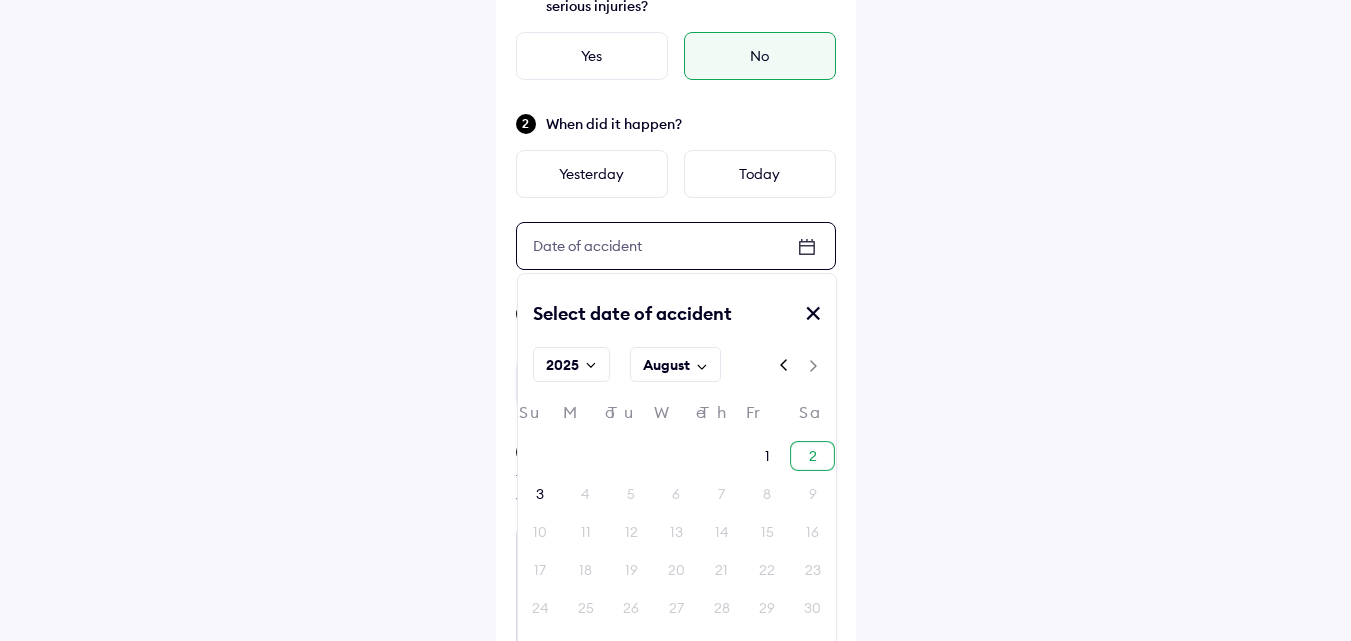 click on "2" at bounding box center [812, 456] 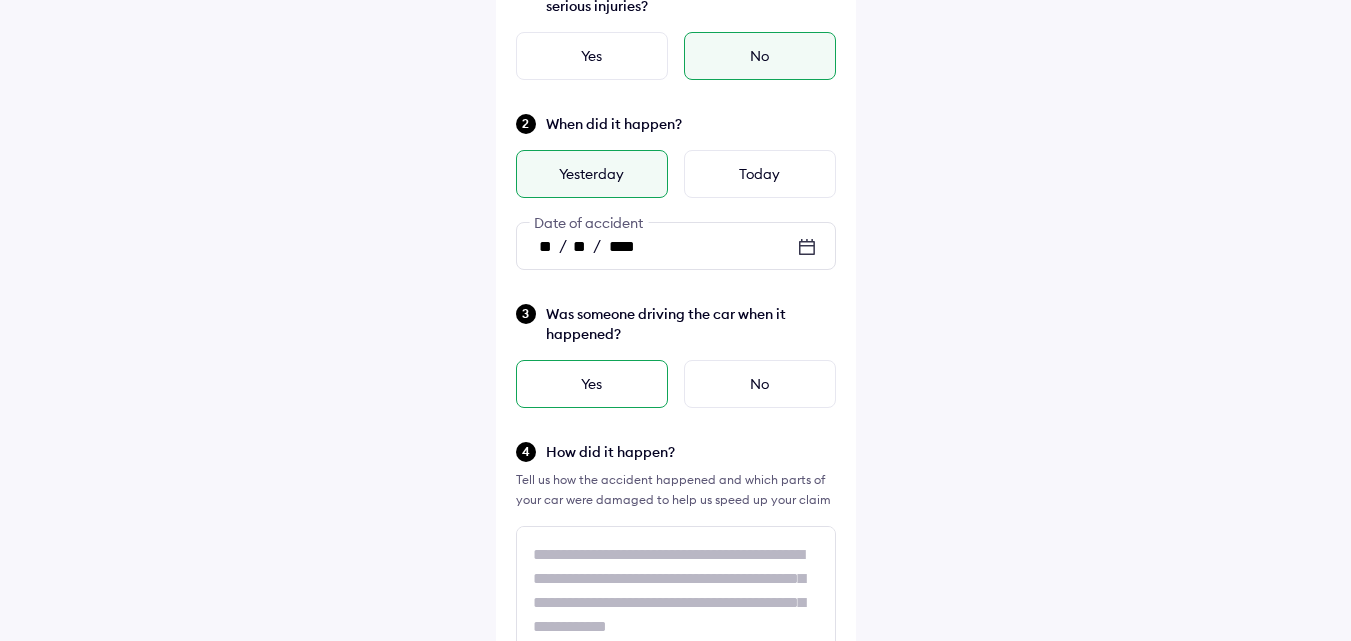 click on "Yes" at bounding box center [592, 384] 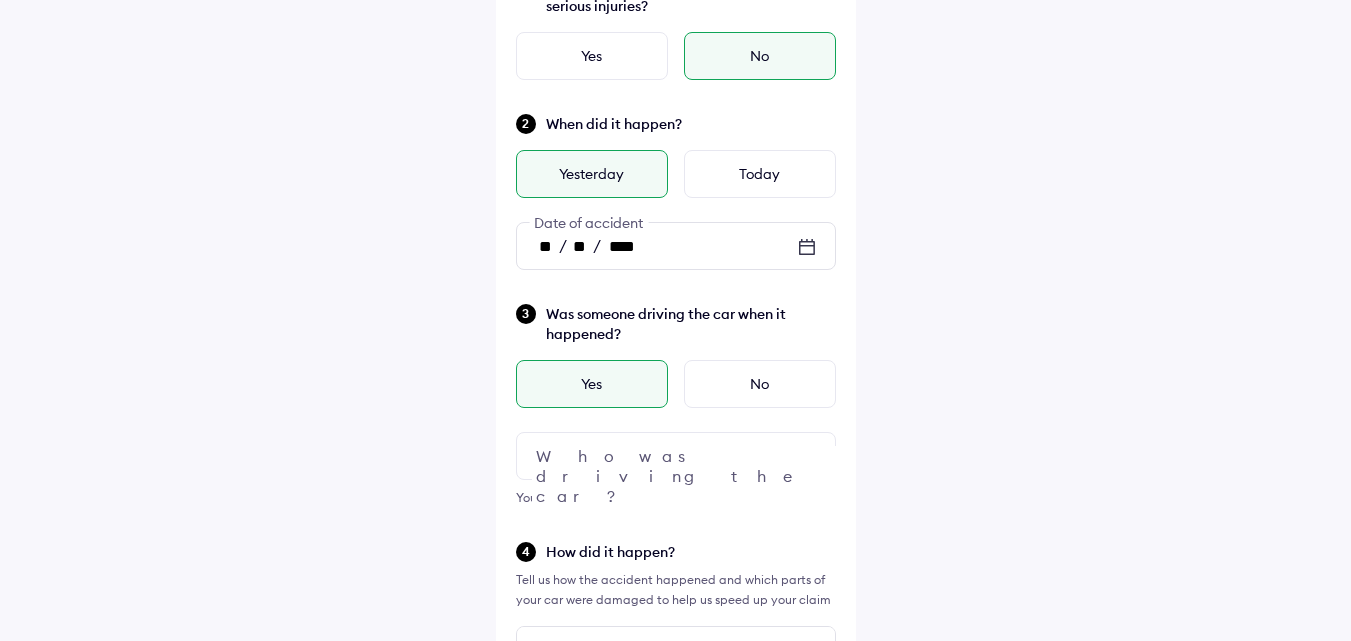 click at bounding box center (676, 456) 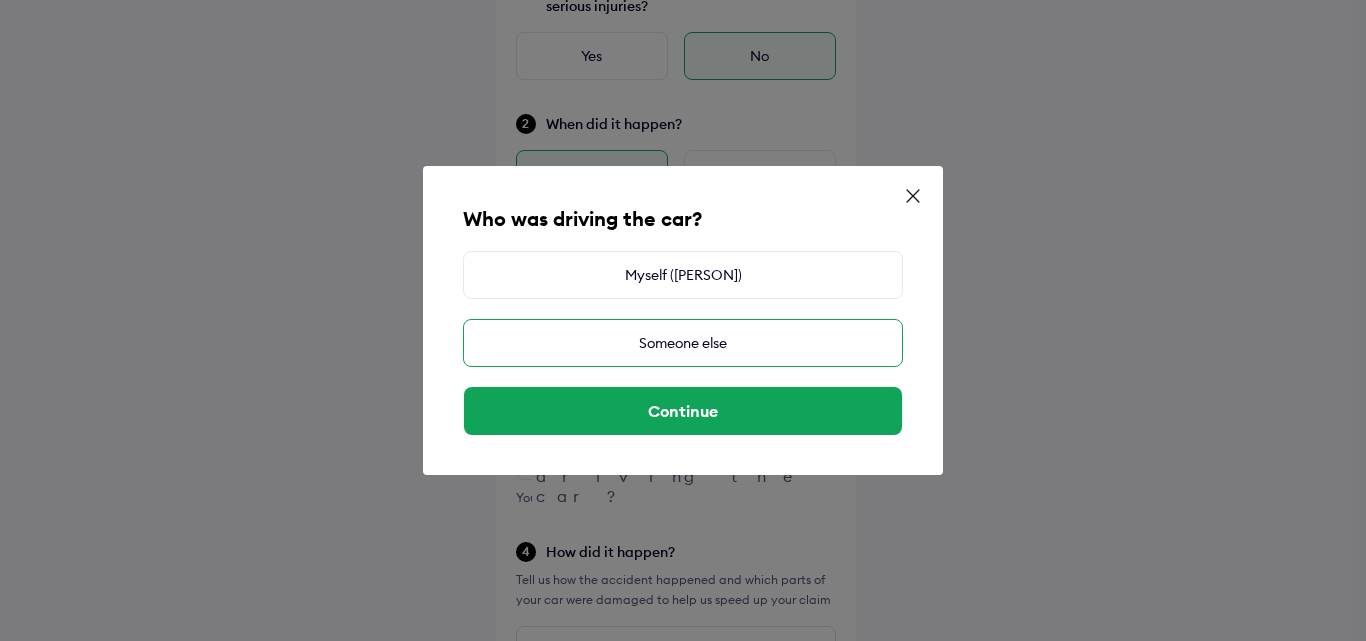 click on "Someone else" at bounding box center (683, 343) 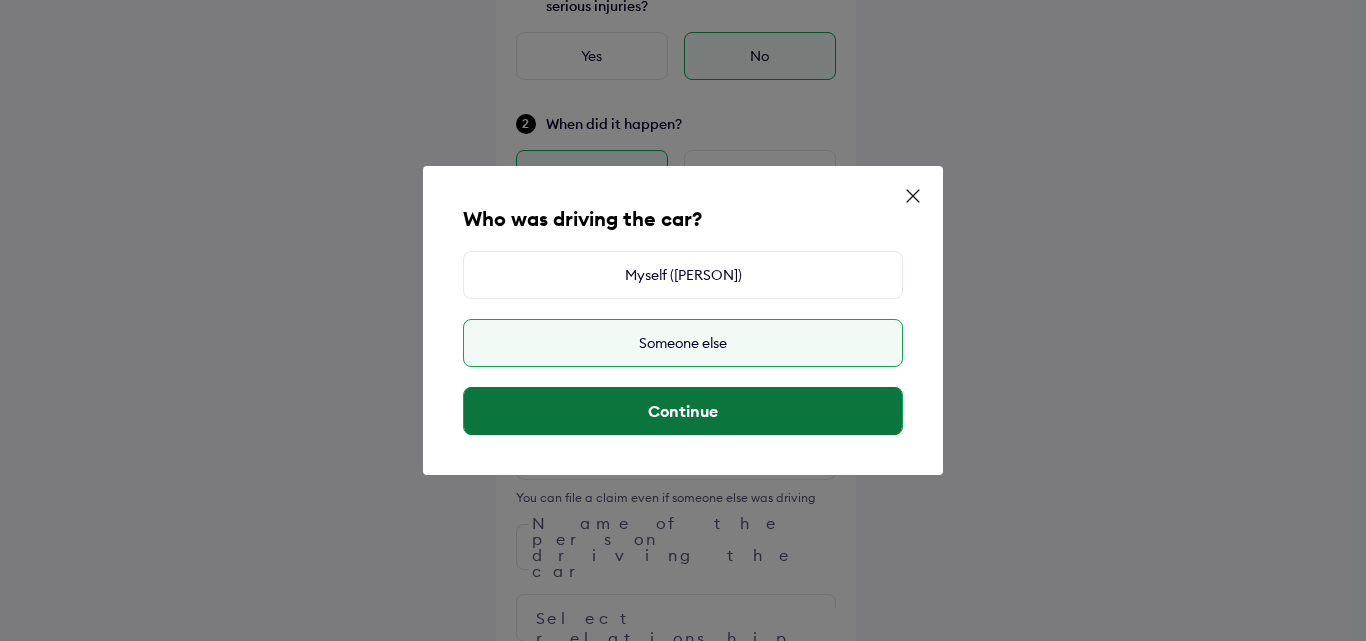 click on "Continue" at bounding box center [683, 411] 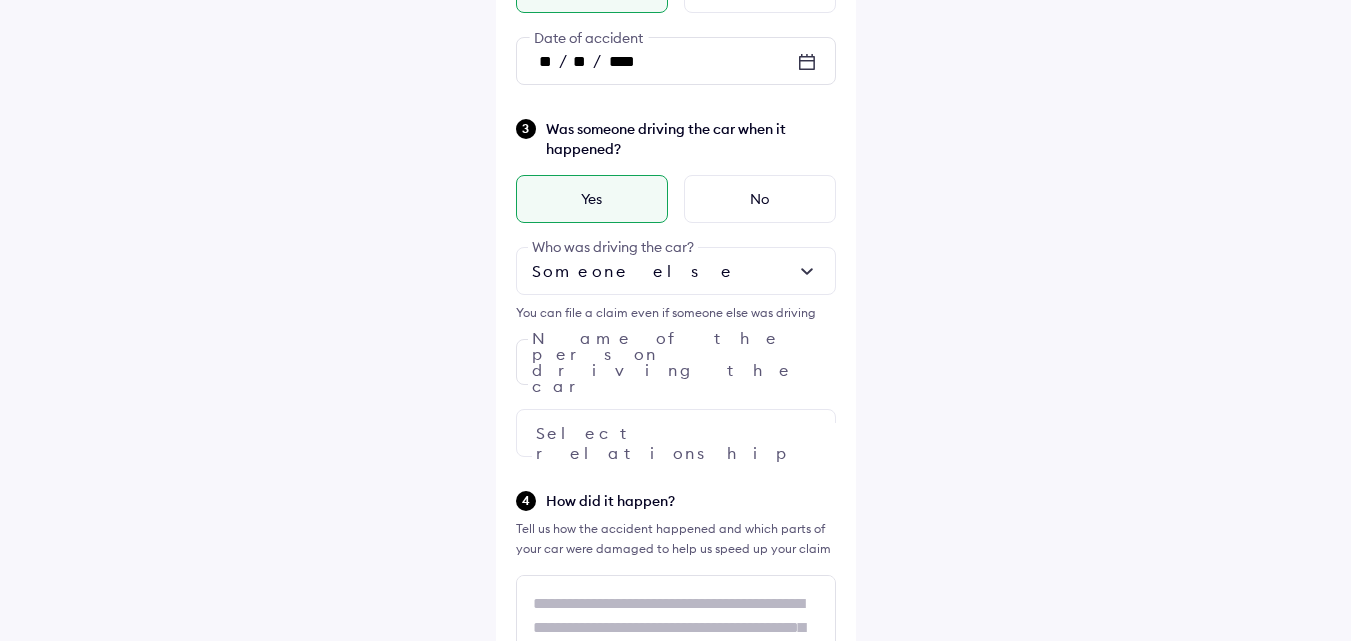 scroll, scrollTop: 400, scrollLeft: 0, axis: vertical 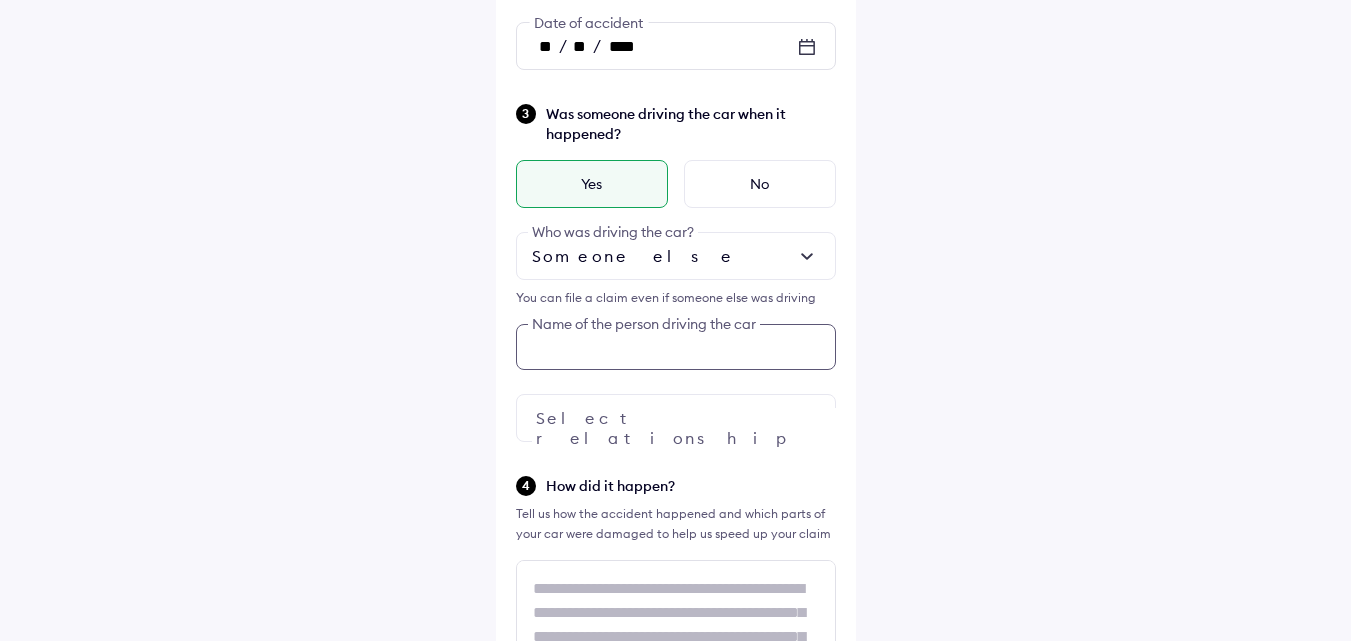 click at bounding box center (676, 347) 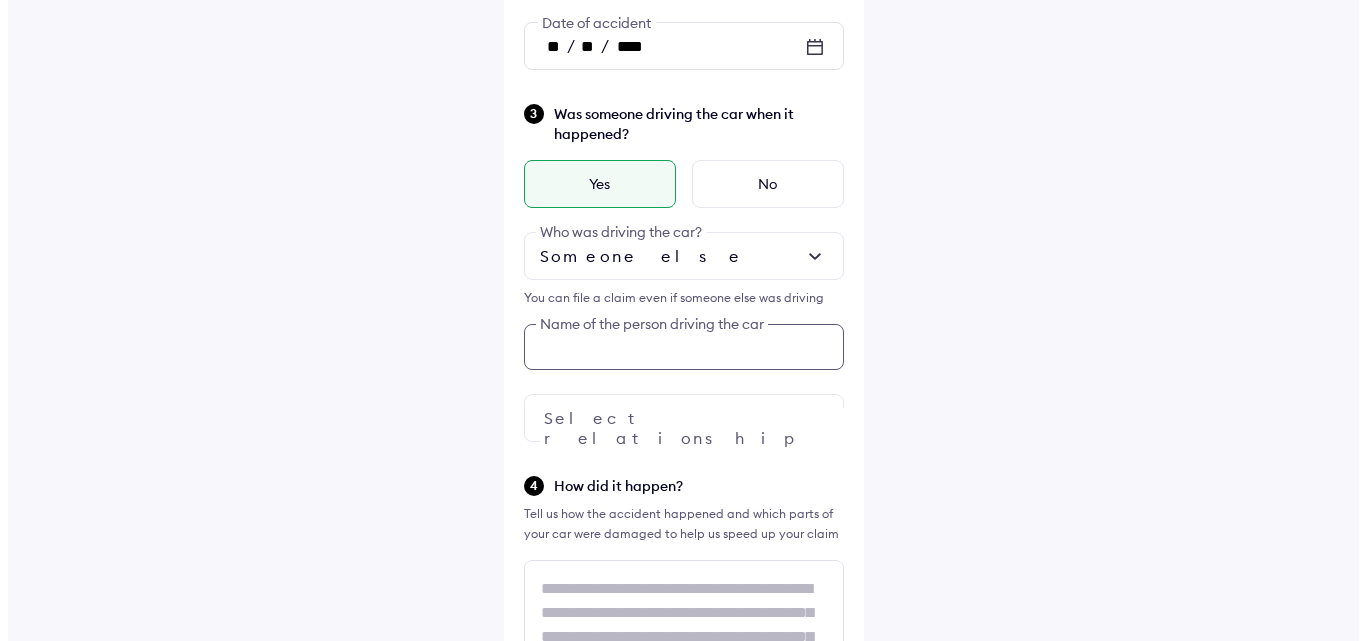 scroll, scrollTop: 427, scrollLeft: 0, axis: vertical 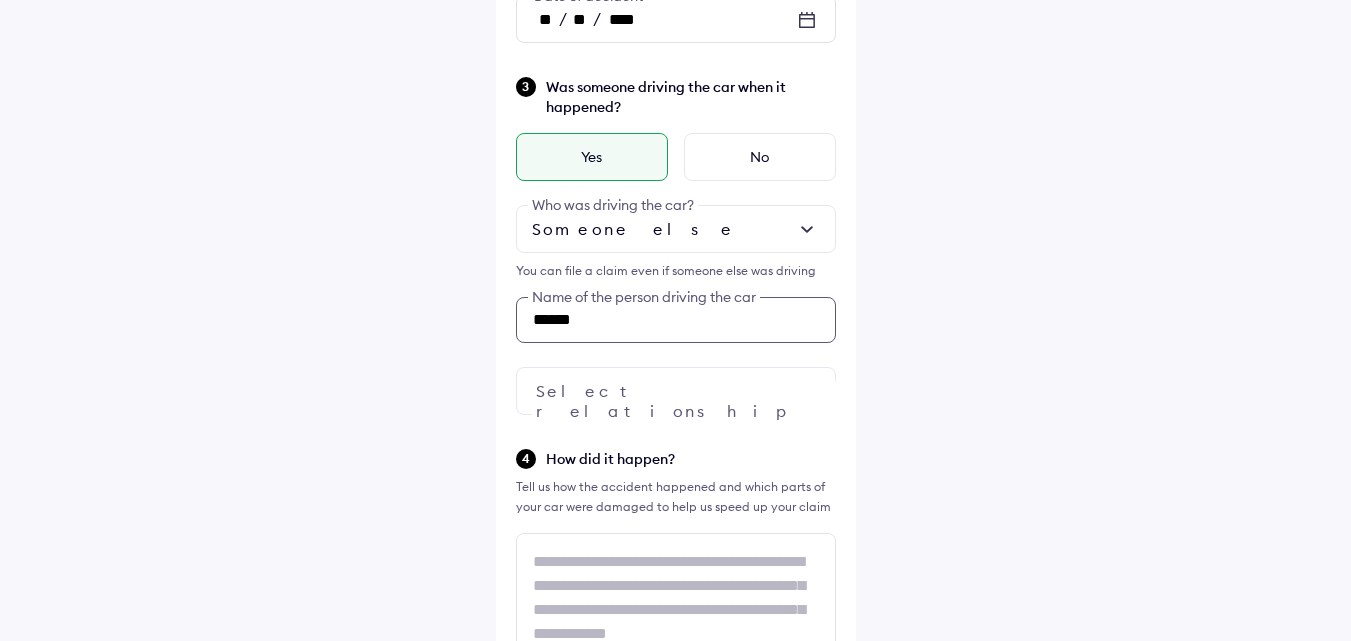 type on "******" 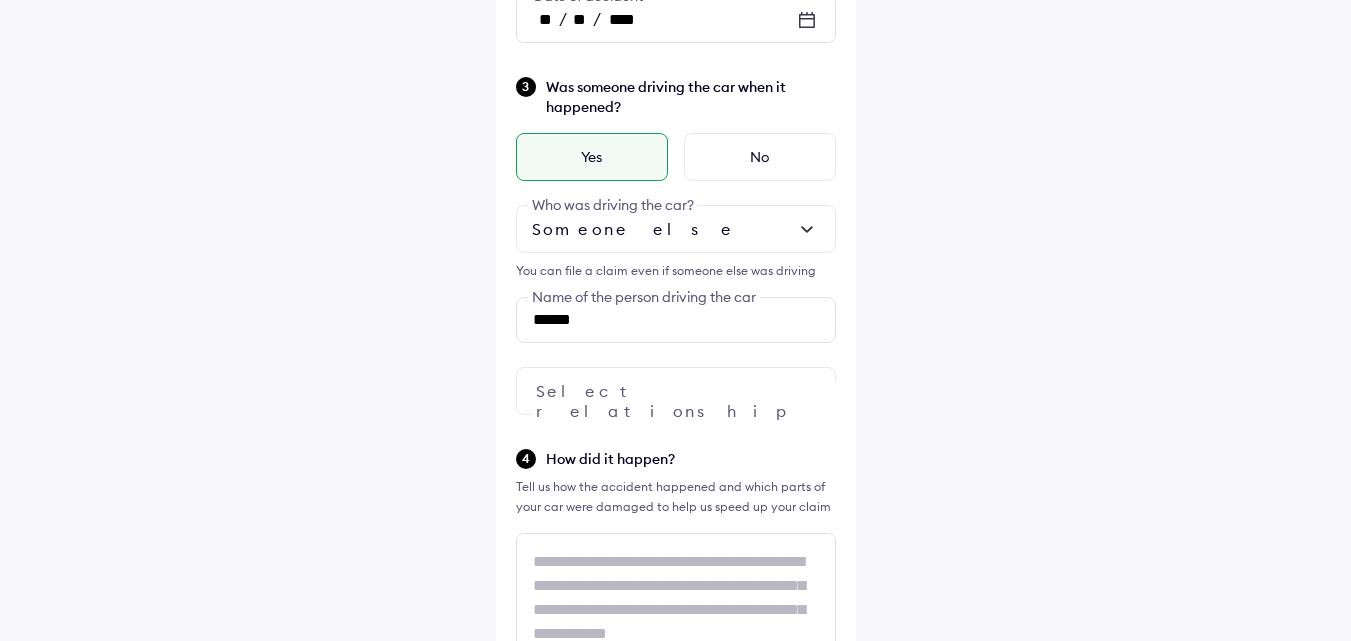 click at bounding box center (676, 391) 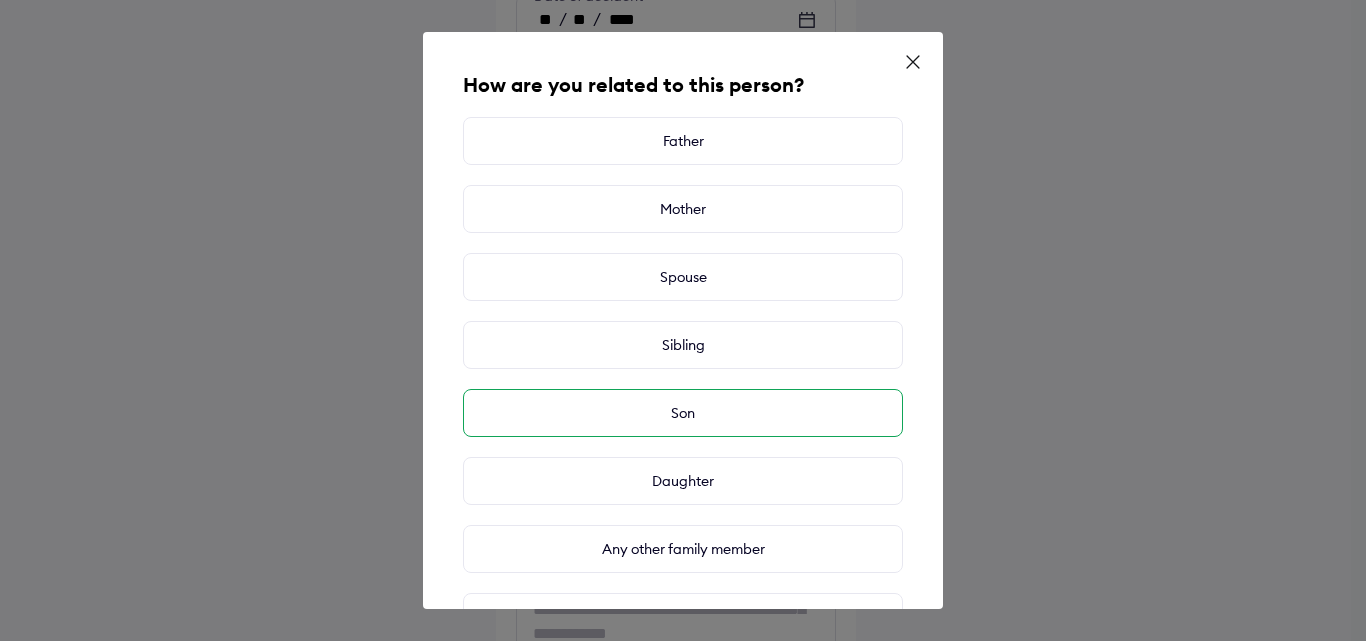 click on "Son" at bounding box center [683, 413] 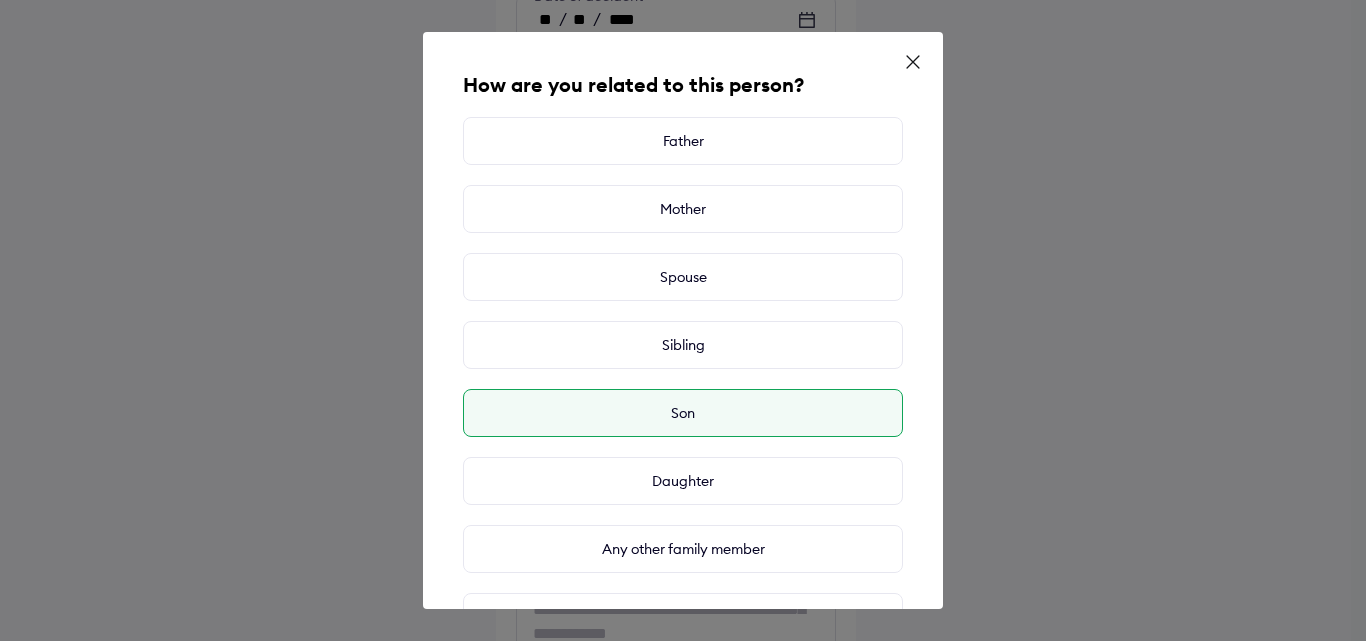 click on "Son" at bounding box center (683, 413) 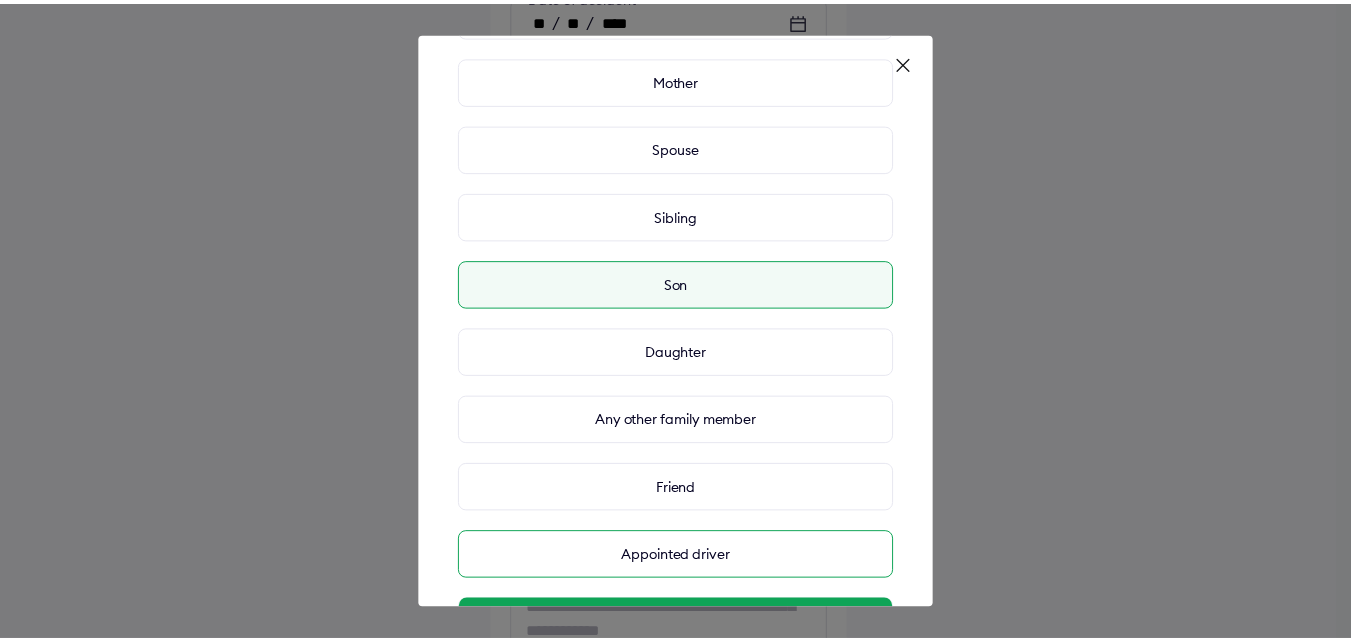 scroll, scrollTop: 208, scrollLeft: 0, axis: vertical 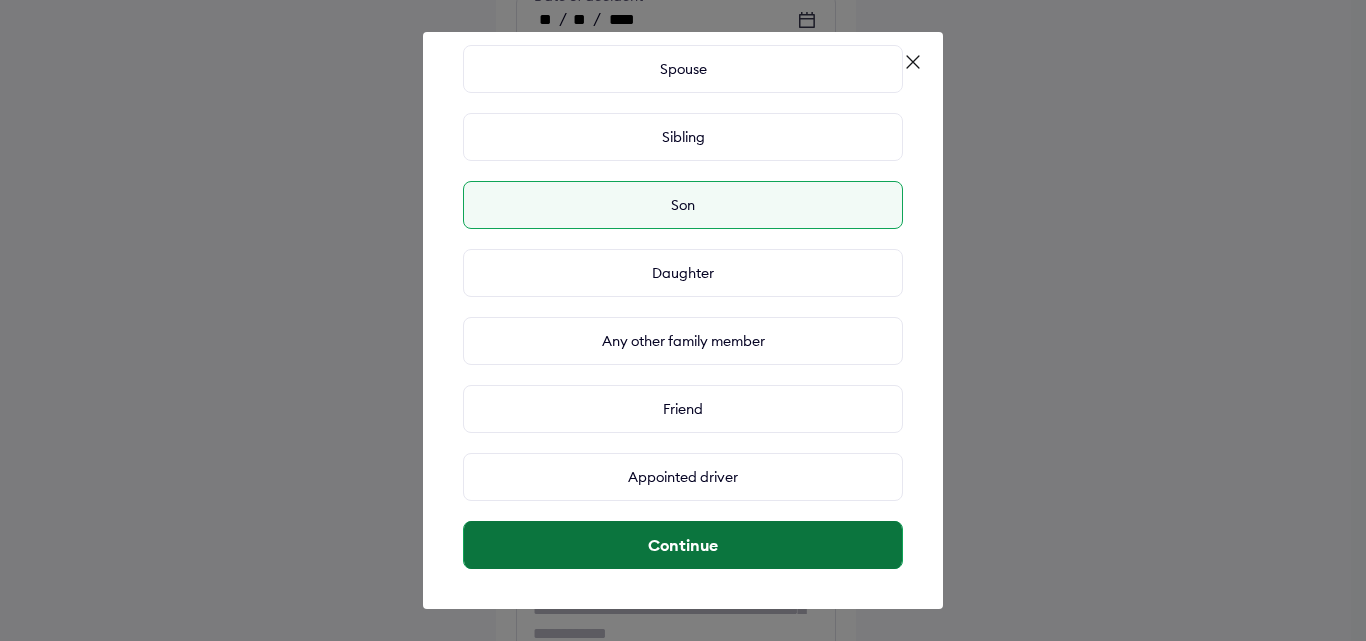 click on "Continue" at bounding box center [683, 545] 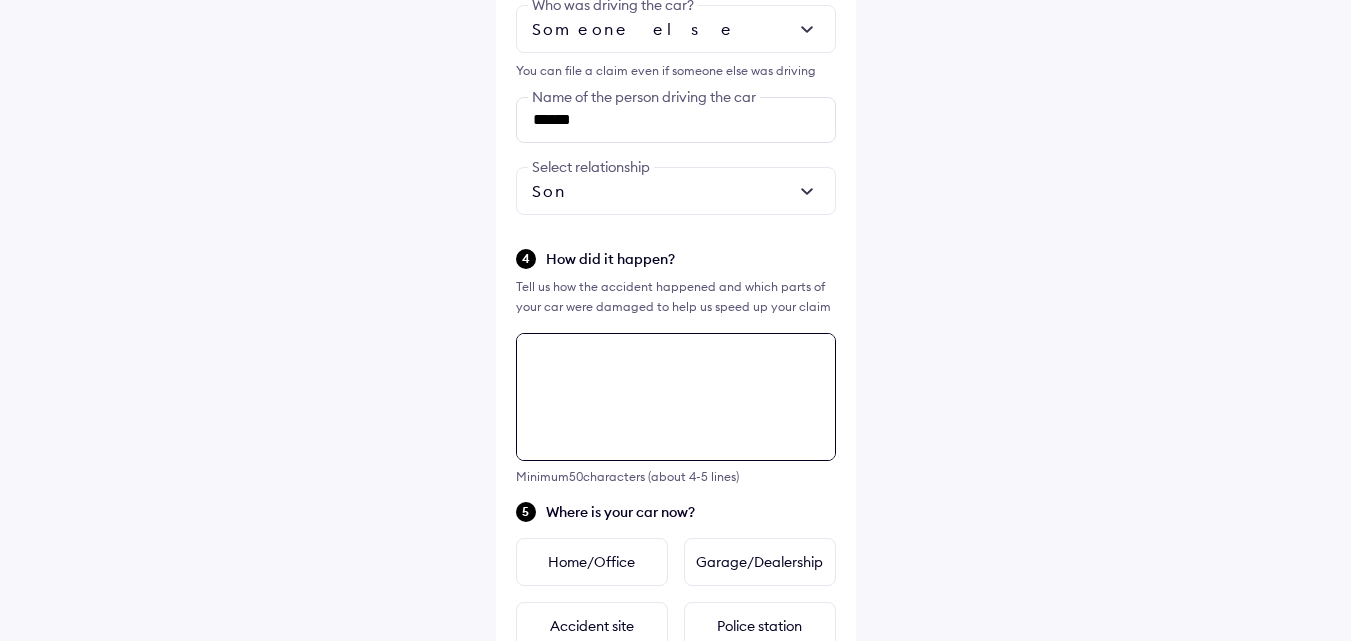 click at bounding box center (676, 397) 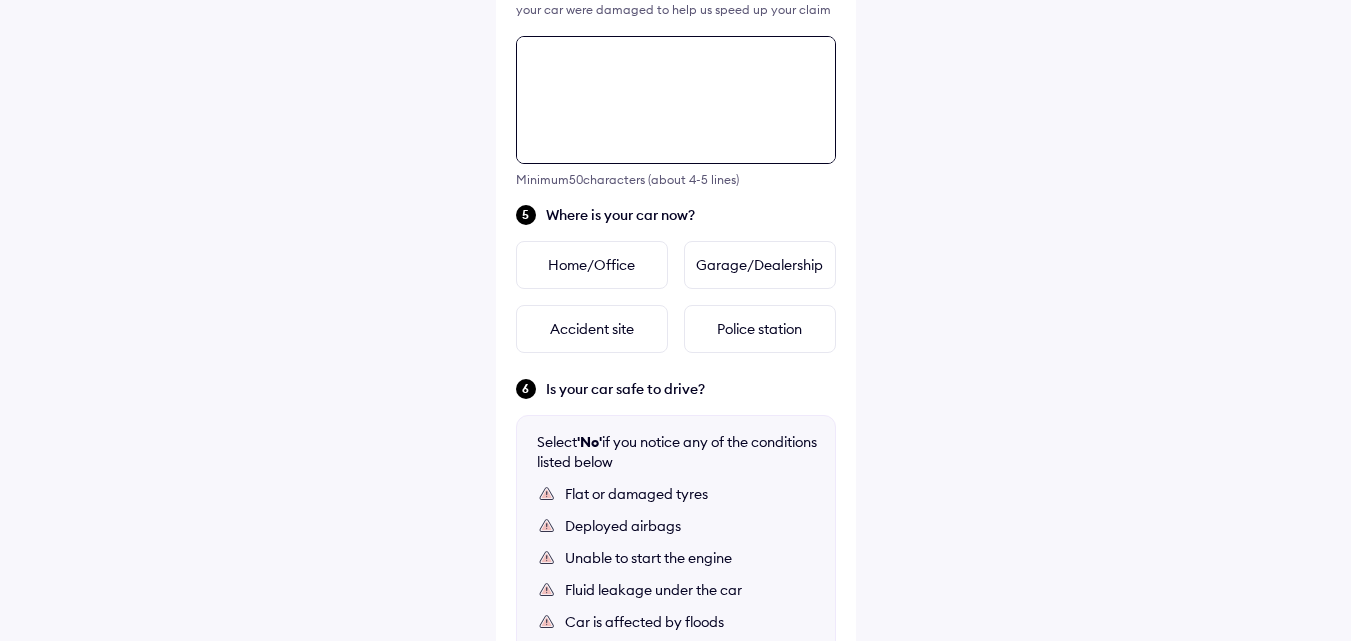 scroll, scrollTop: 960, scrollLeft: 0, axis: vertical 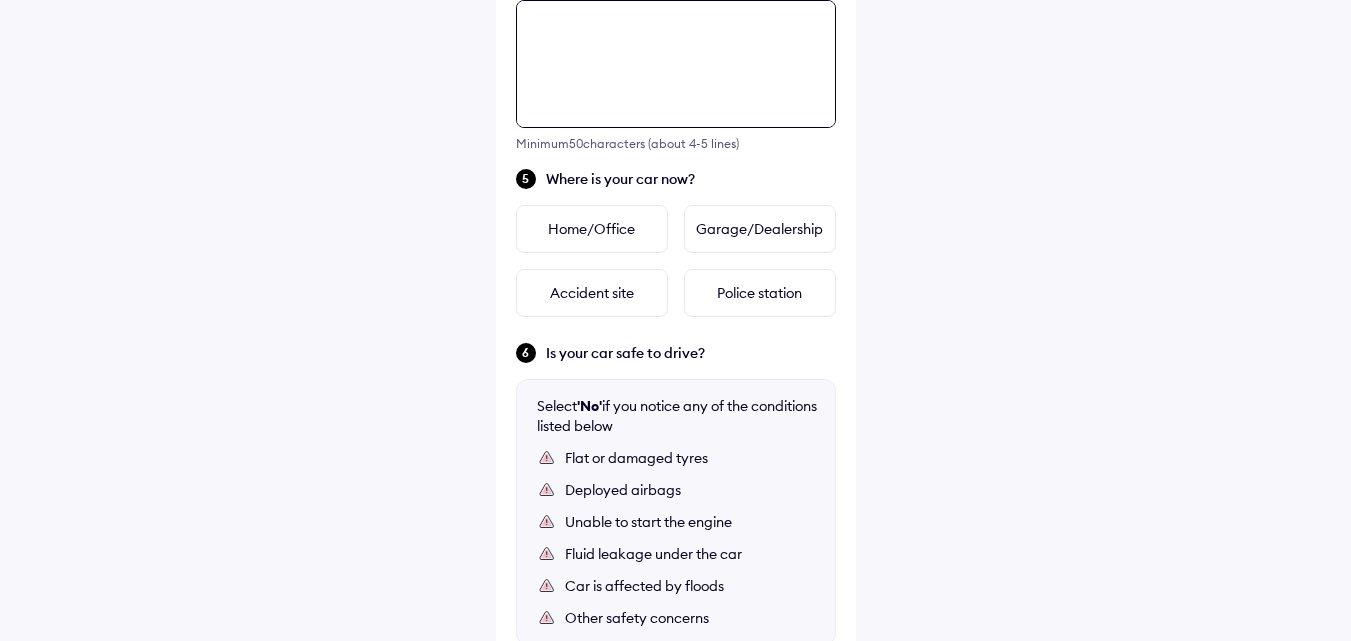 type on "*" 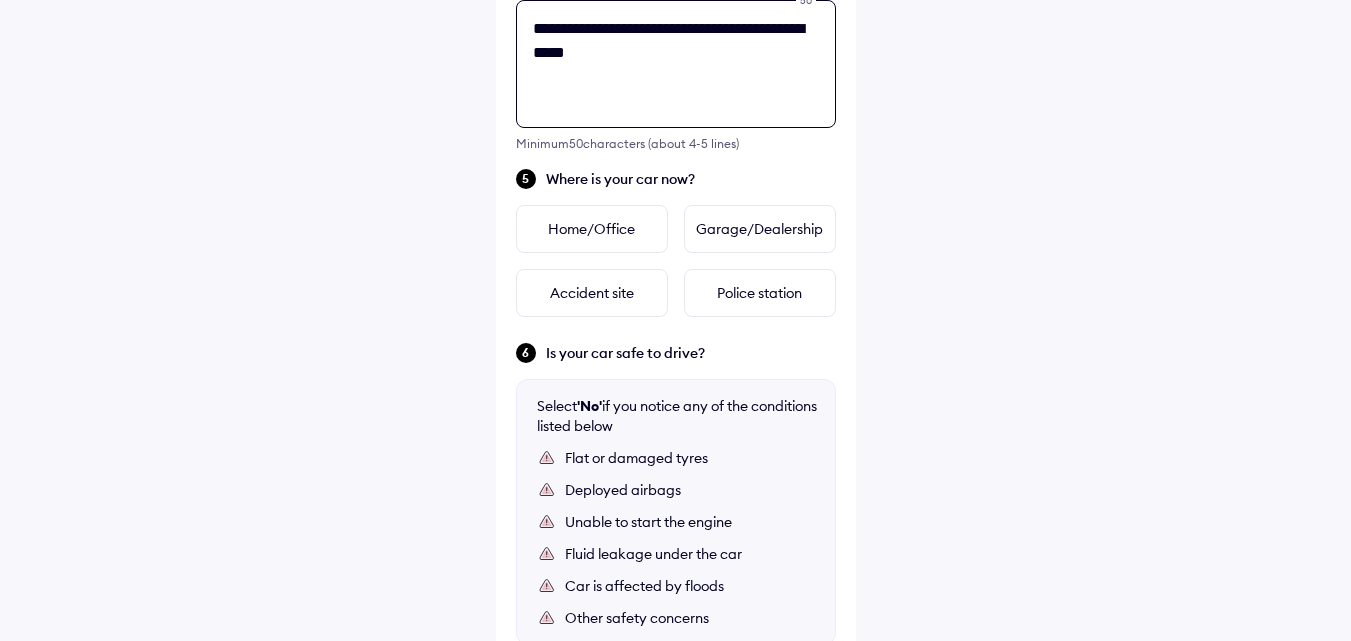 click on "**********" at bounding box center [676, 64] 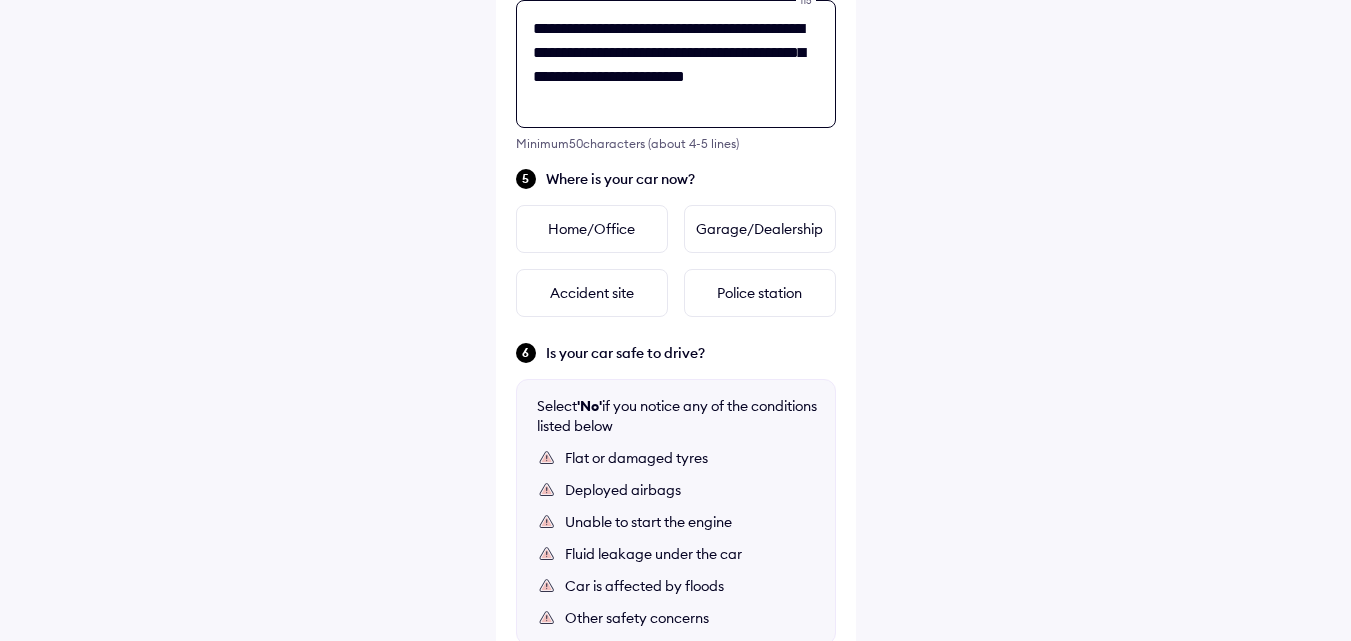 click on "**********" at bounding box center (676, 64) 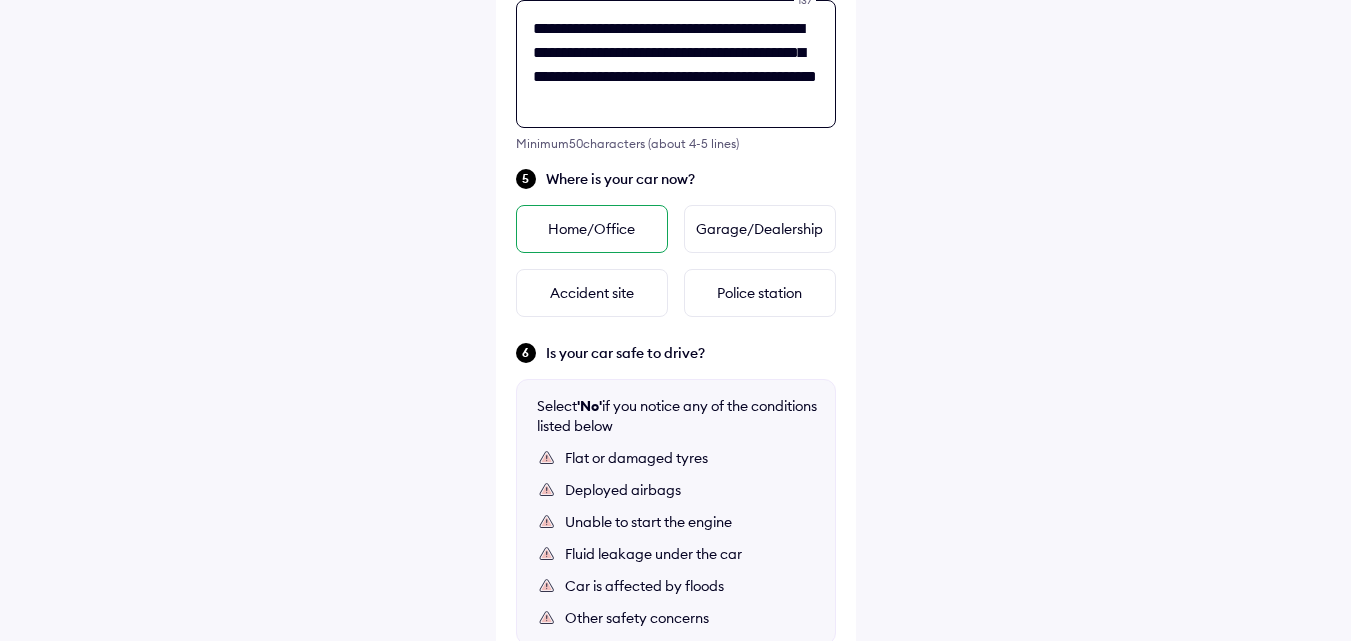 type on "**********" 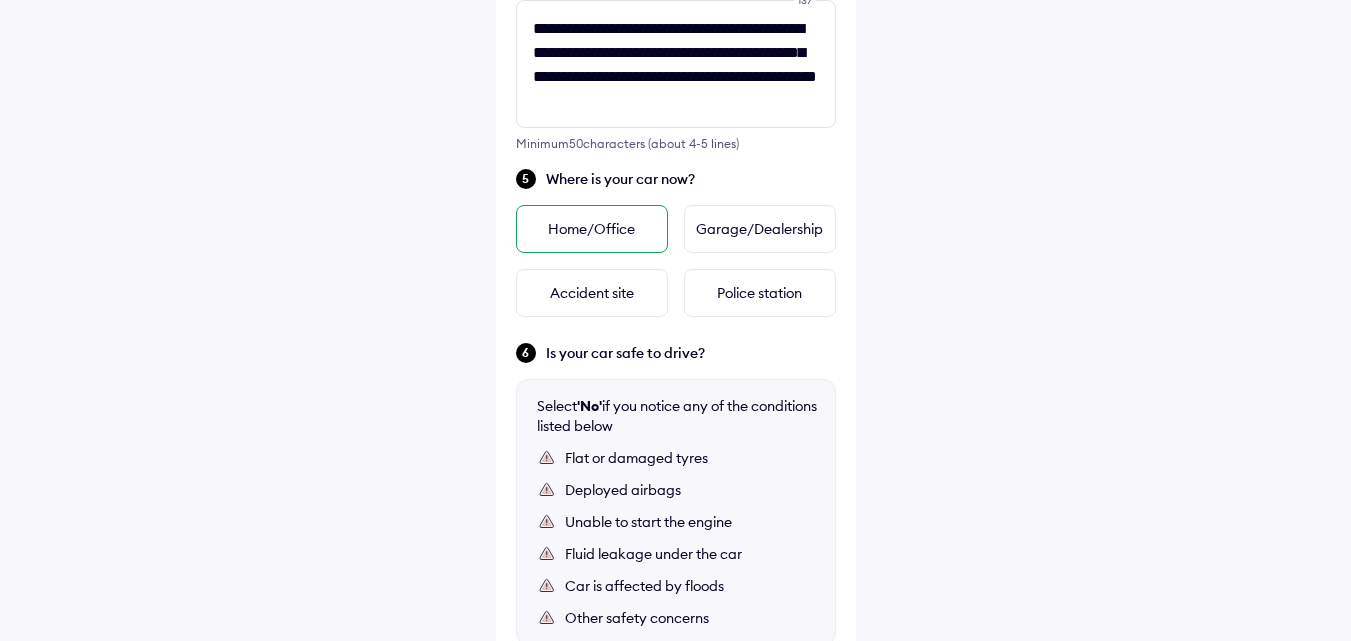 click on "Home/Office" at bounding box center [592, 229] 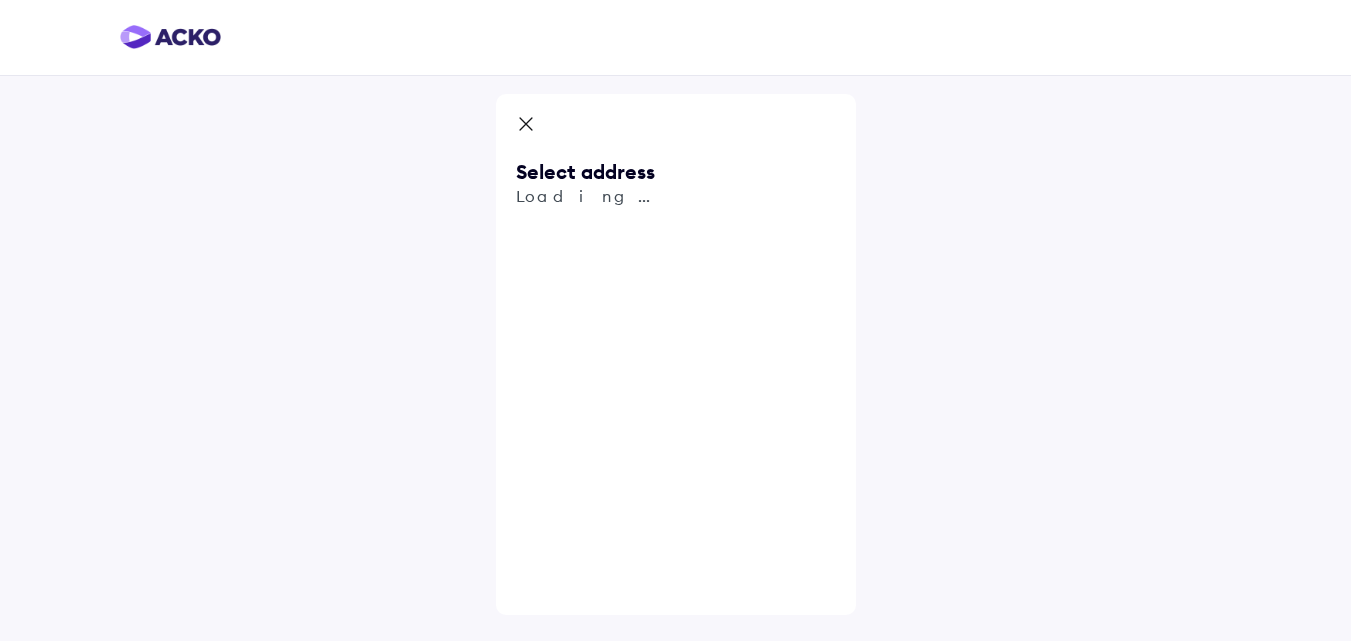 scroll, scrollTop: 0, scrollLeft: 0, axis: both 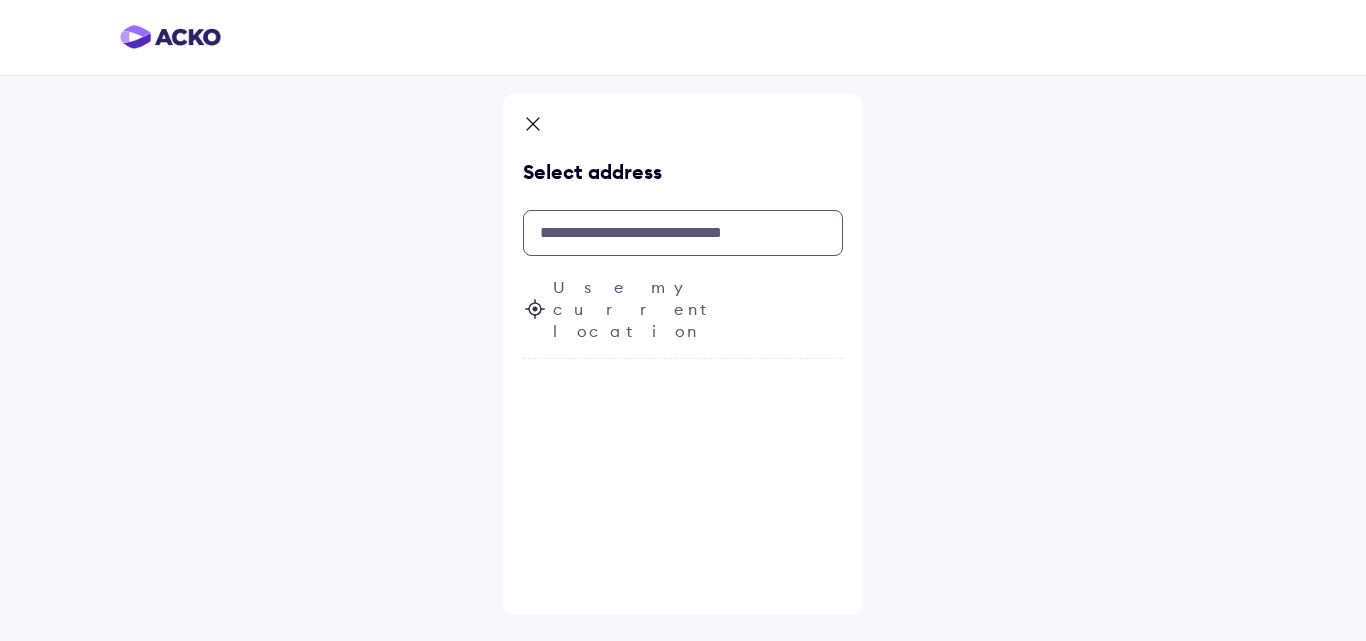 click at bounding box center [683, 233] 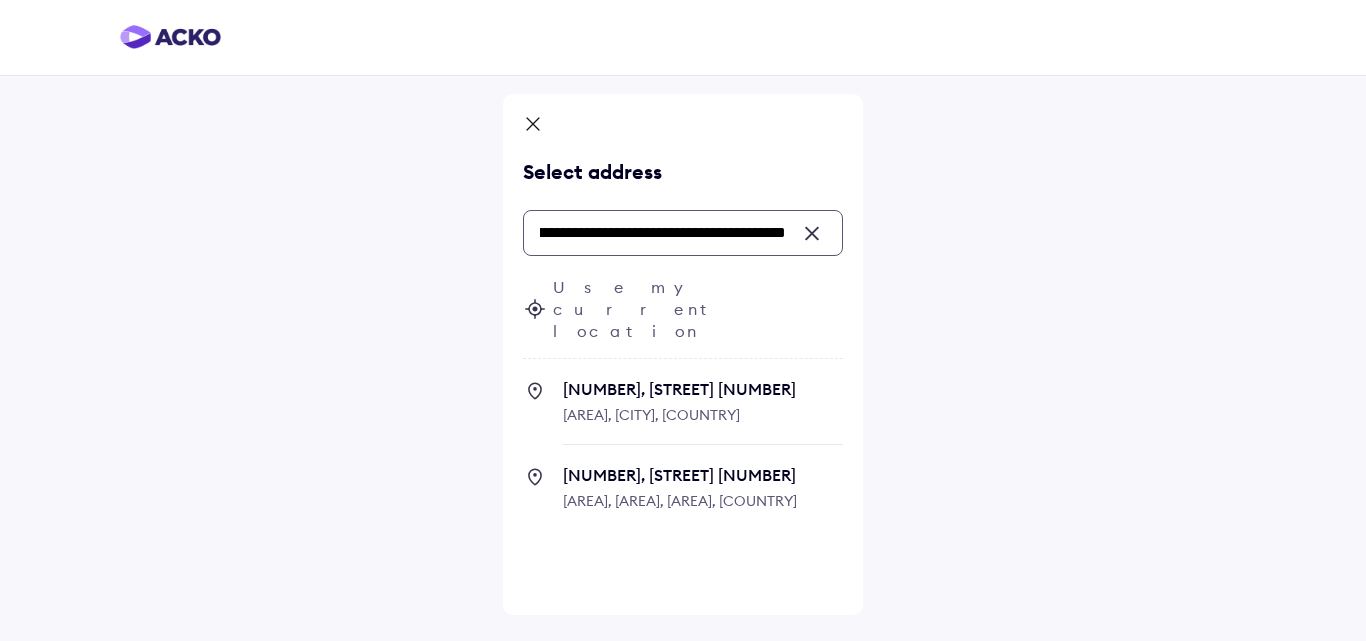 scroll, scrollTop: 0, scrollLeft: 188, axis: horizontal 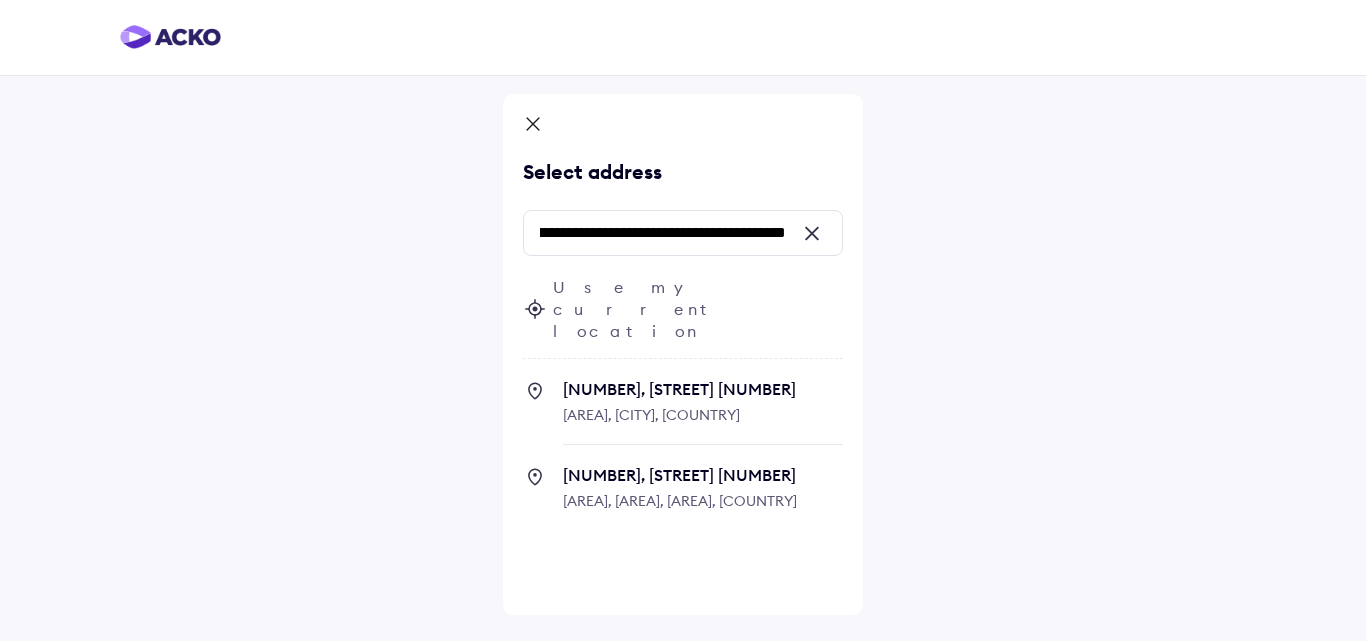 click on "**********" at bounding box center [683, 320] 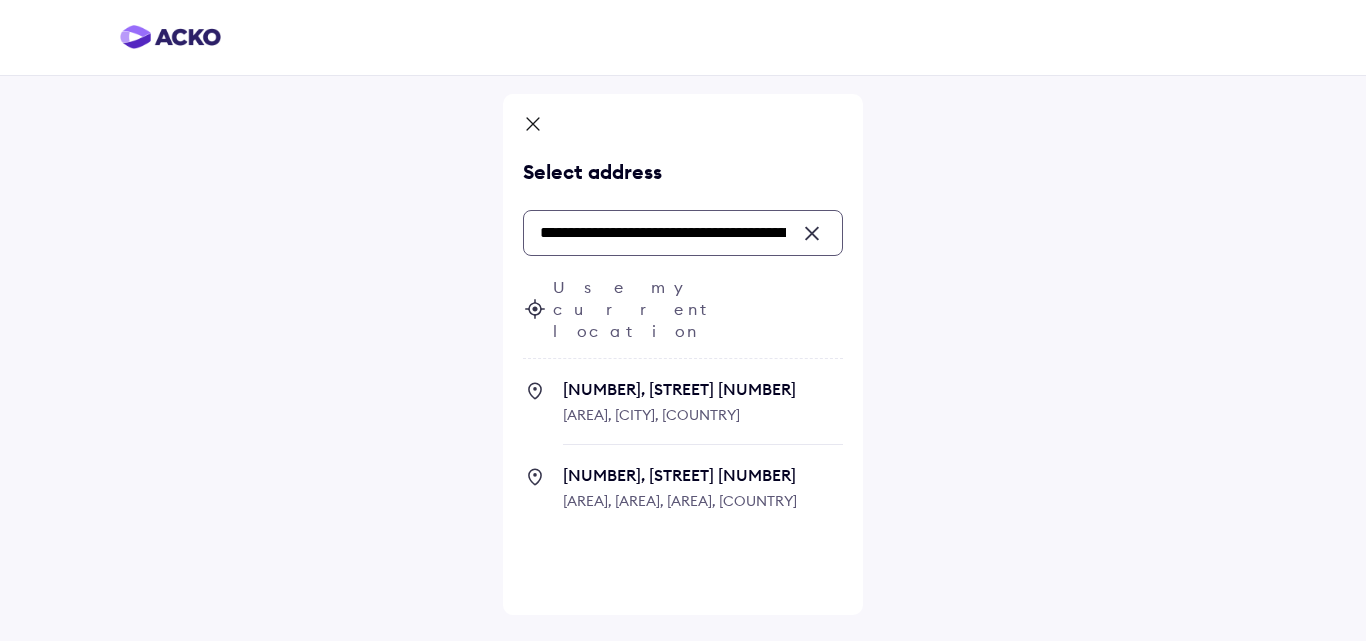 click on "**********" at bounding box center (683, 233) 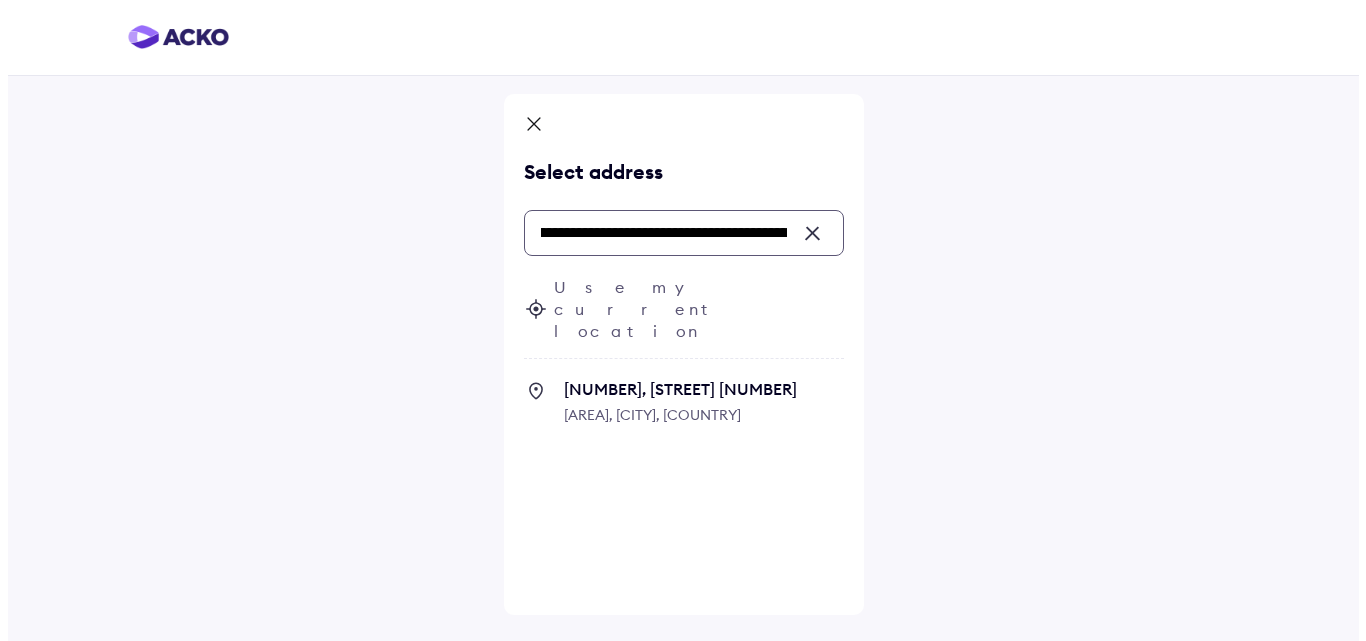 scroll, scrollTop: 0, scrollLeft: 52, axis: horizontal 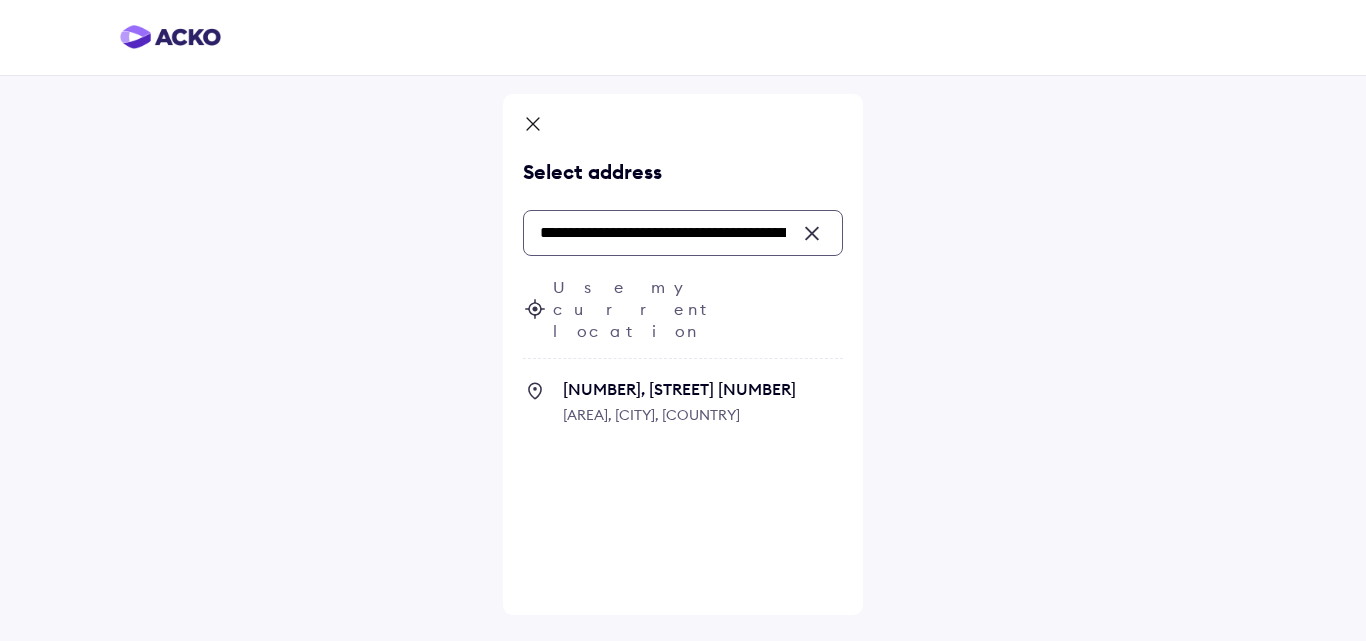 drag, startPoint x: 734, startPoint y: 234, endPoint x: 542, endPoint y: 245, distance: 192.31485 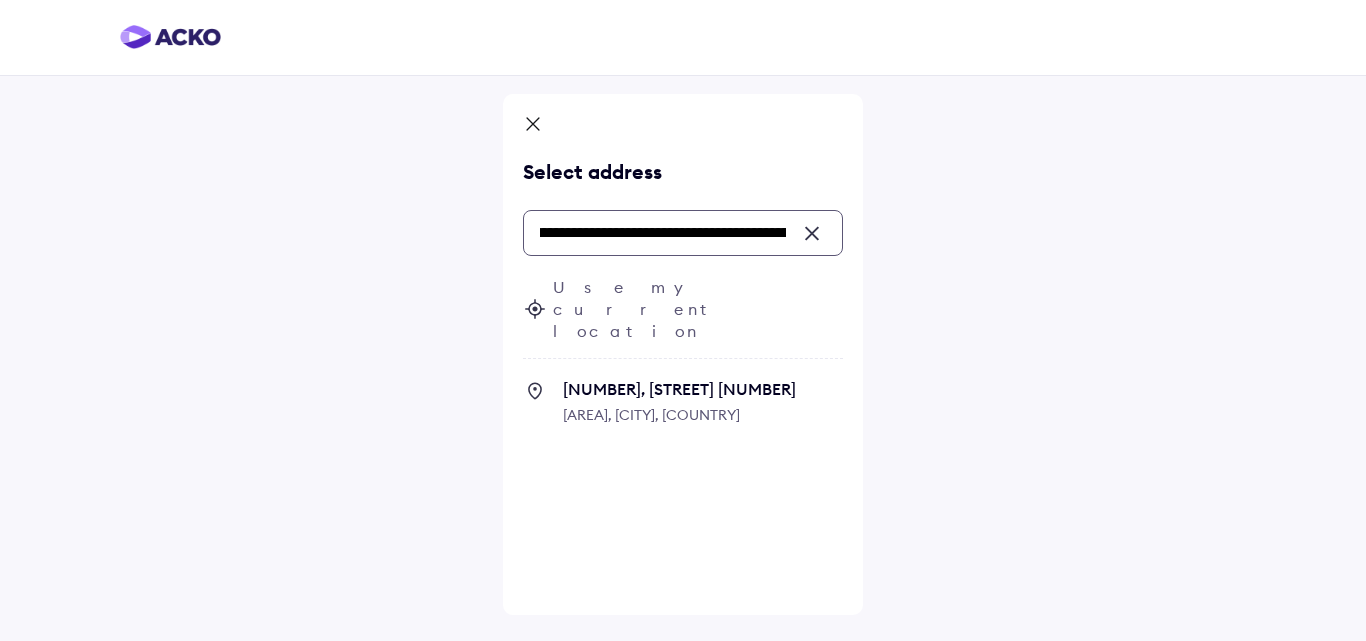 scroll, scrollTop: 0, scrollLeft: 239, axis: horizontal 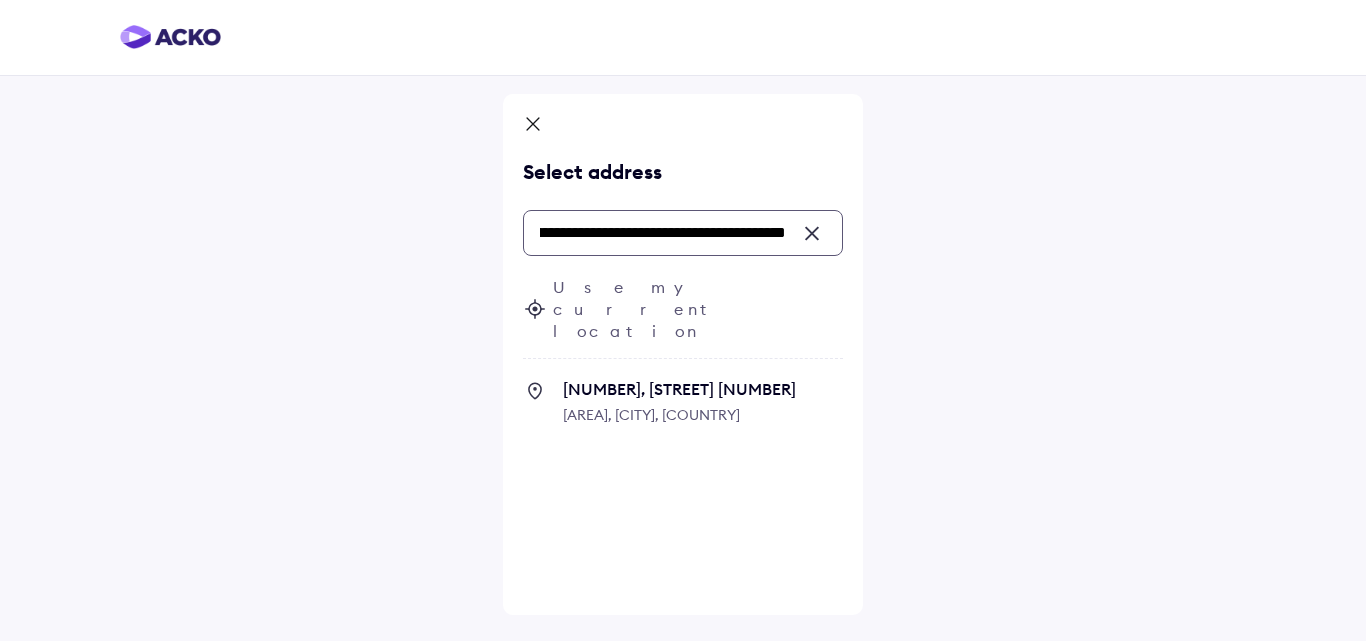 drag, startPoint x: 583, startPoint y: 236, endPoint x: 863, endPoint y: 264, distance: 281.3965 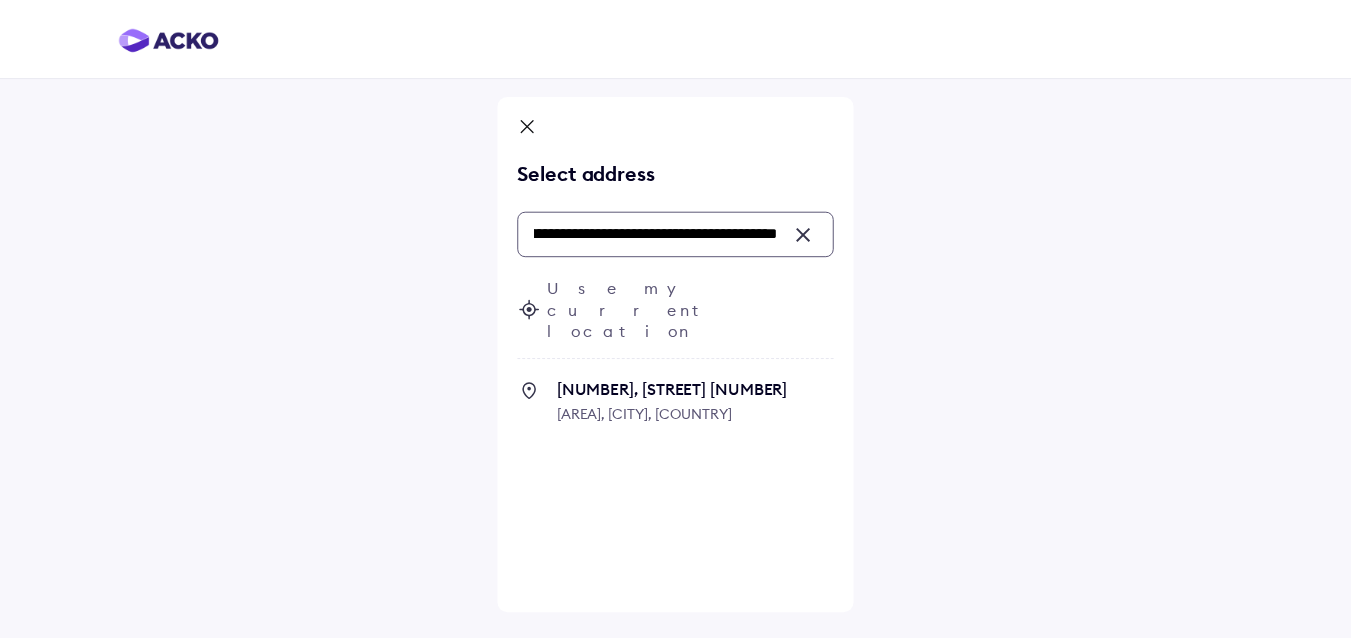 scroll, scrollTop: 0, scrollLeft: 0, axis: both 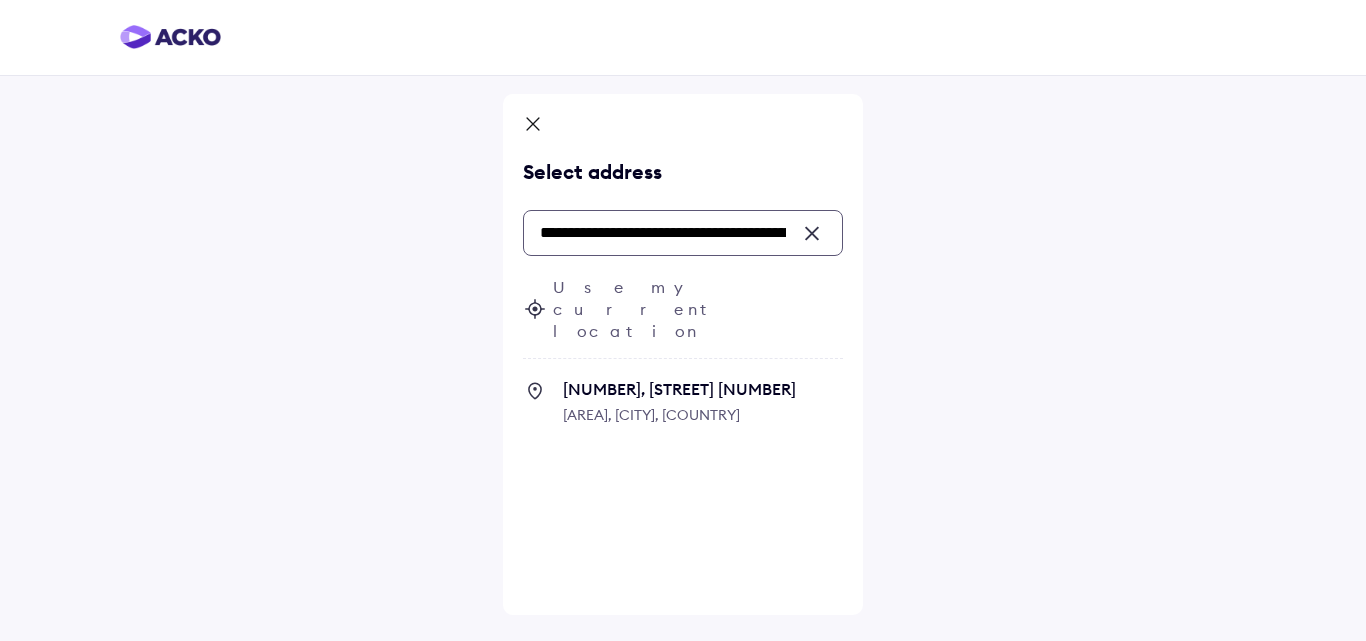 drag, startPoint x: 785, startPoint y: 234, endPoint x: 147, endPoint y: 220, distance: 638.15356 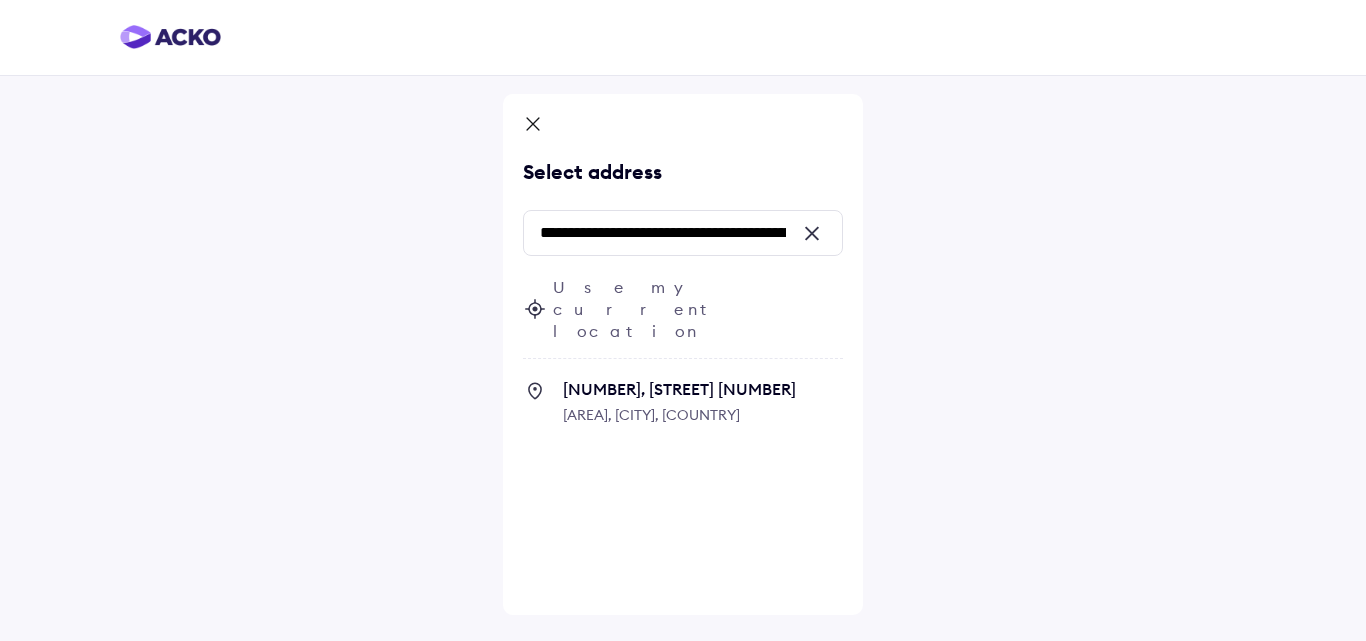 click at bounding box center [818, 234] 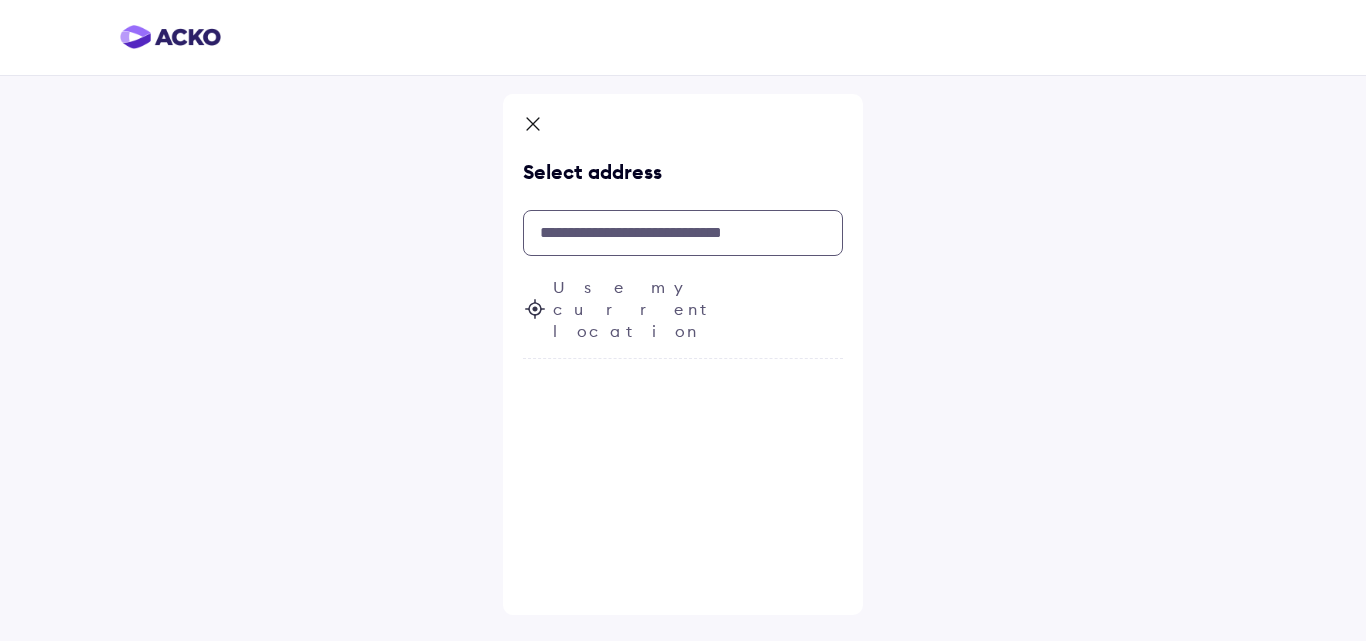 click at bounding box center (683, 233) 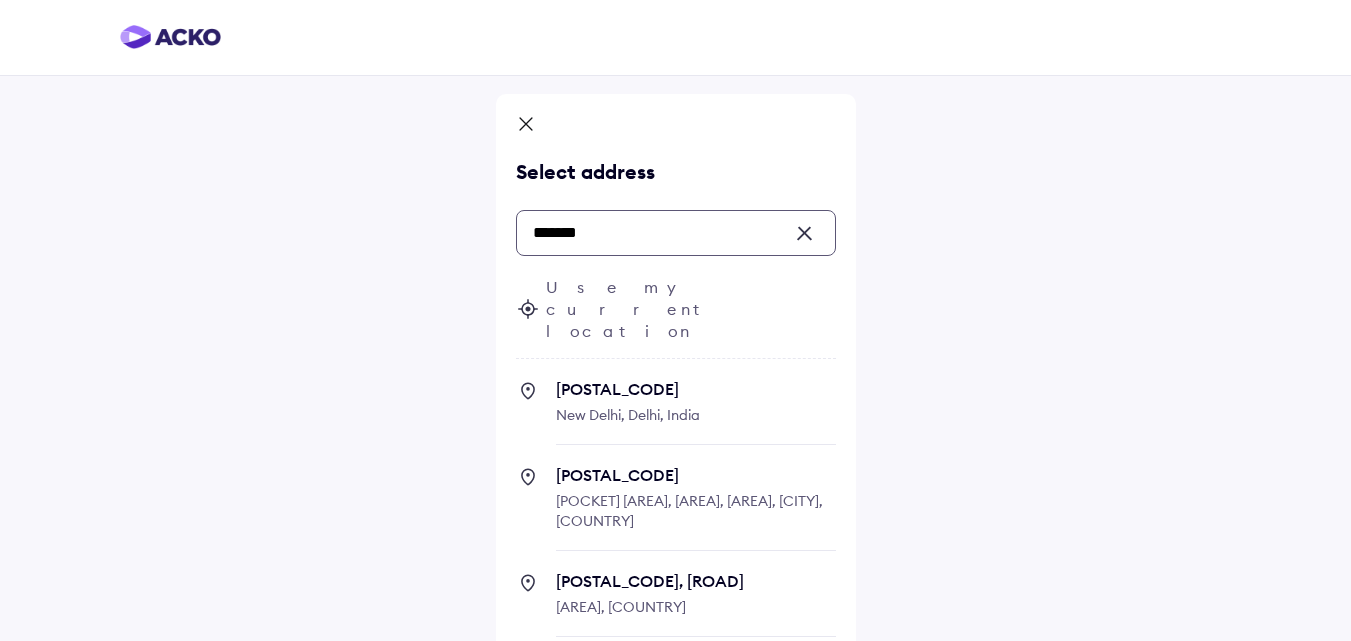 paste on "**********" 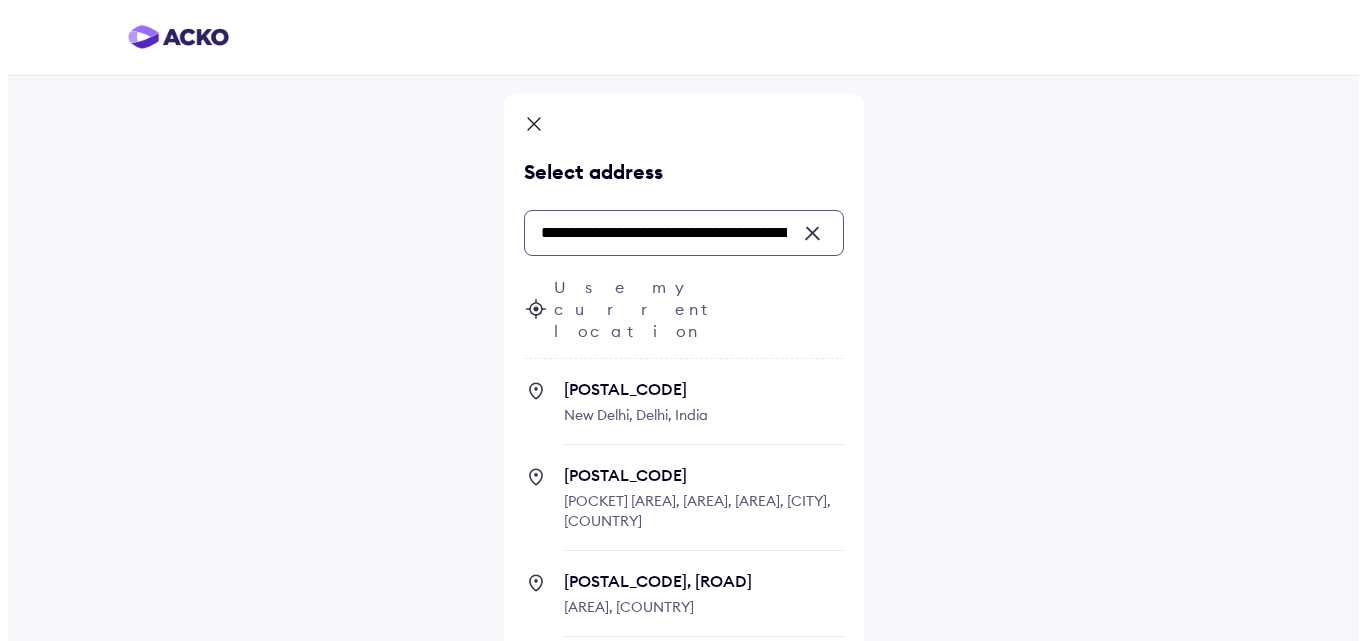 scroll, scrollTop: 0, scrollLeft: 293, axis: horizontal 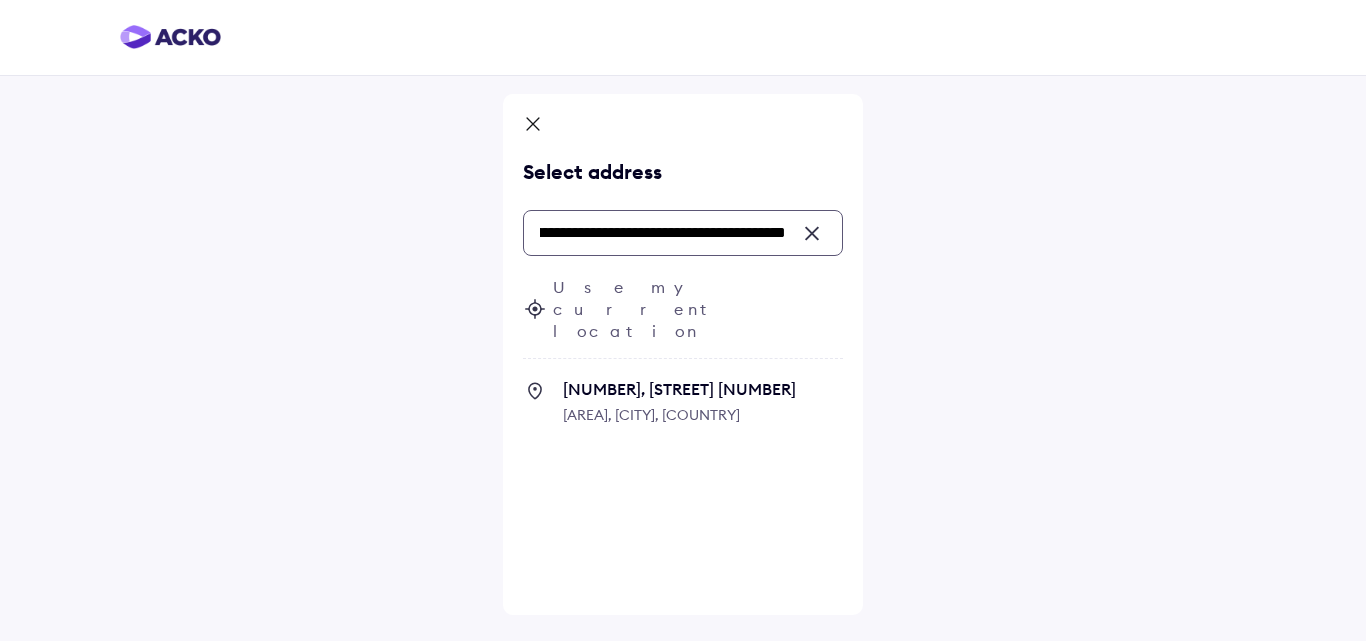click on "[NUMBER], [STREET] [NUMBER]" at bounding box center (703, 389) 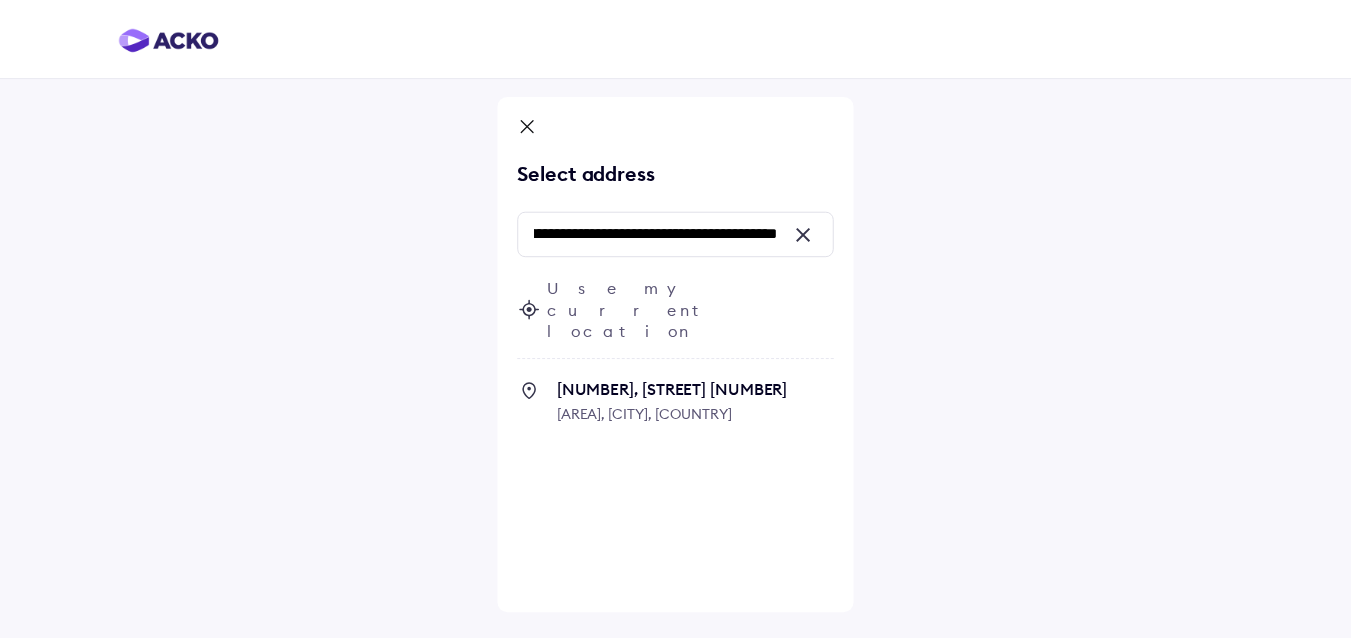 scroll, scrollTop: 0, scrollLeft: 0, axis: both 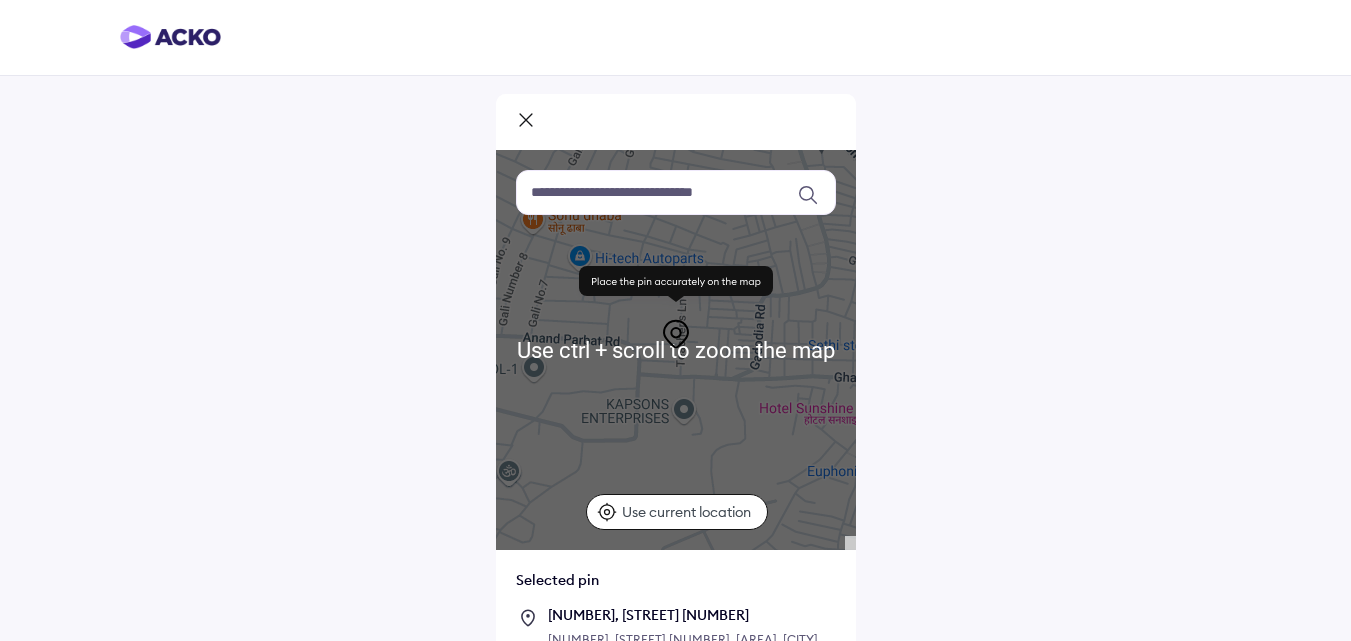 click at bounding box center [676, 192] 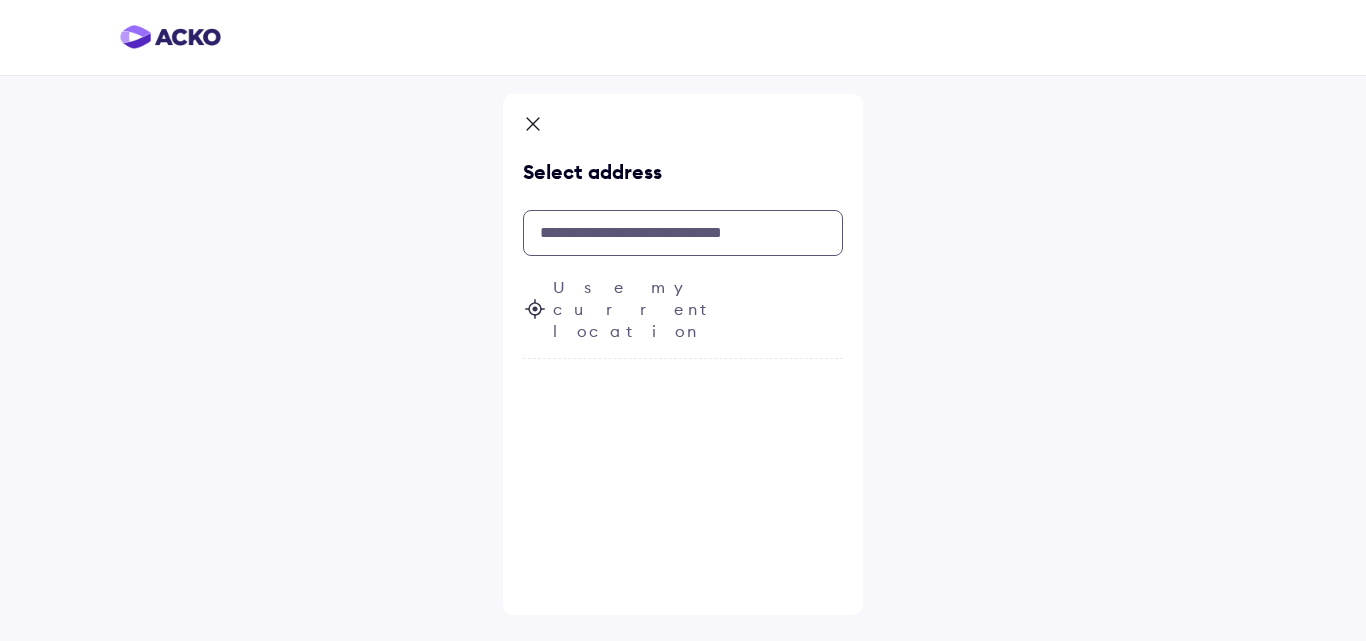 click at bounding box center (683, 233) 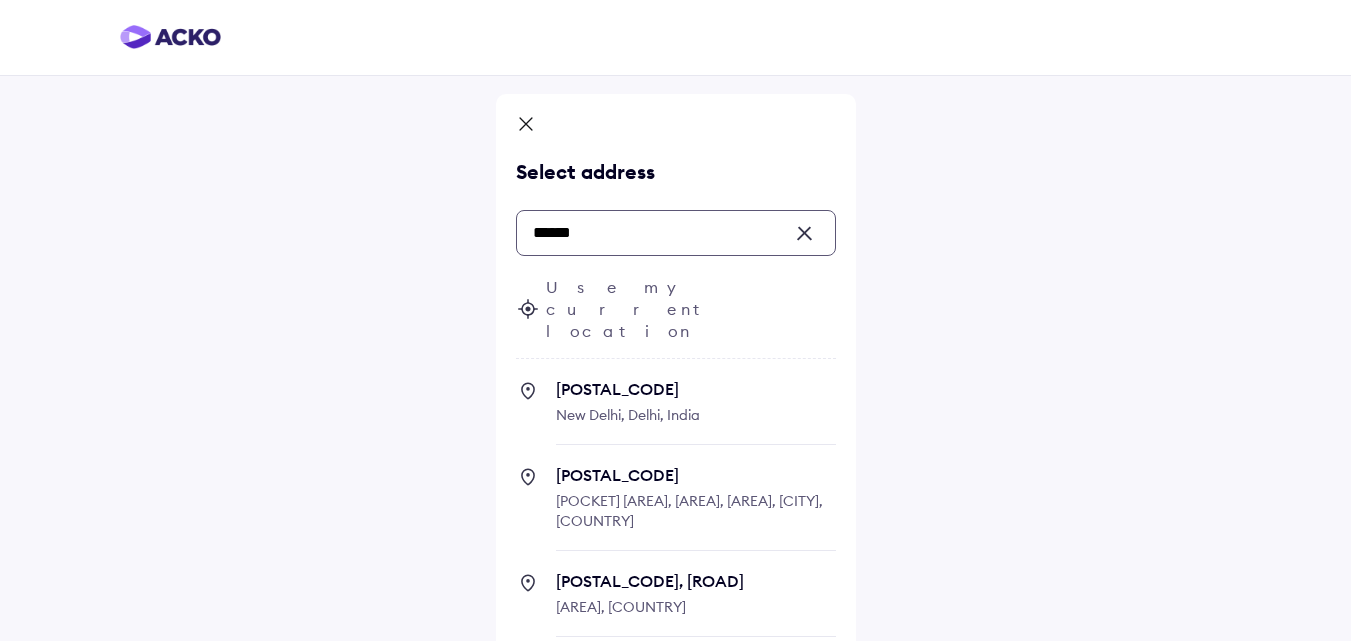 click on "[POSTAL_CODE], [AREA]" at bounding box center (696, 508) 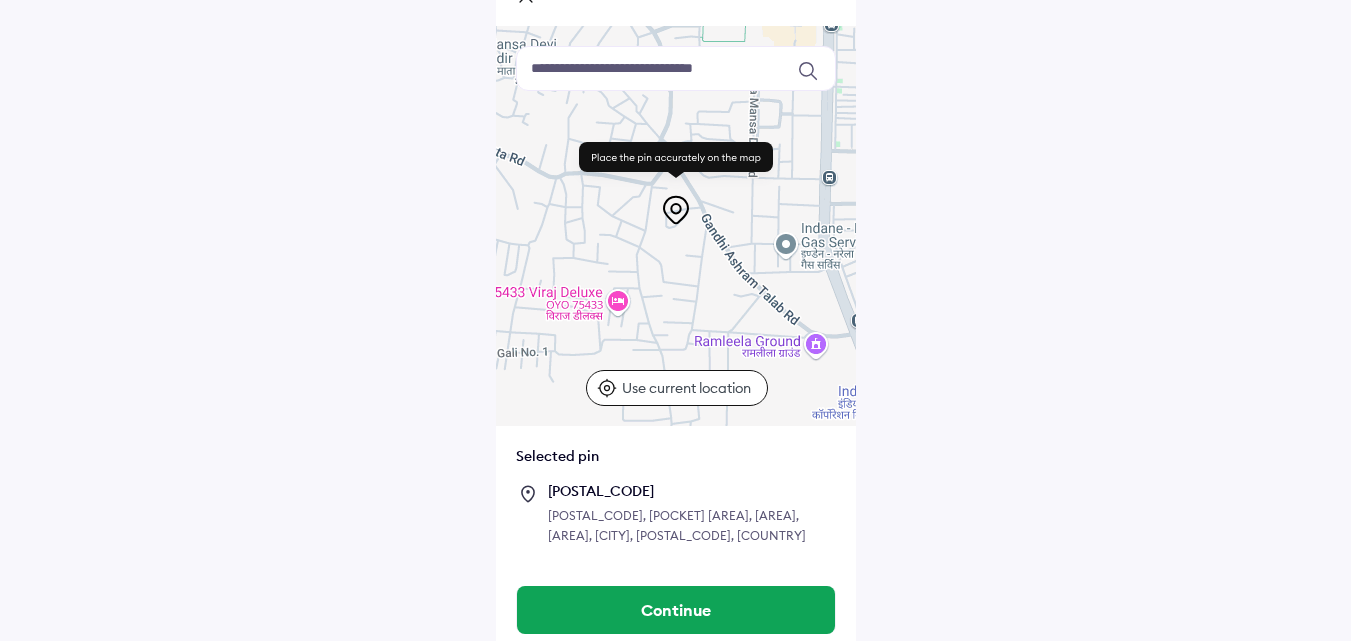 scroll, scrollTop: 137, scrollLeft: 0, axis: vertical 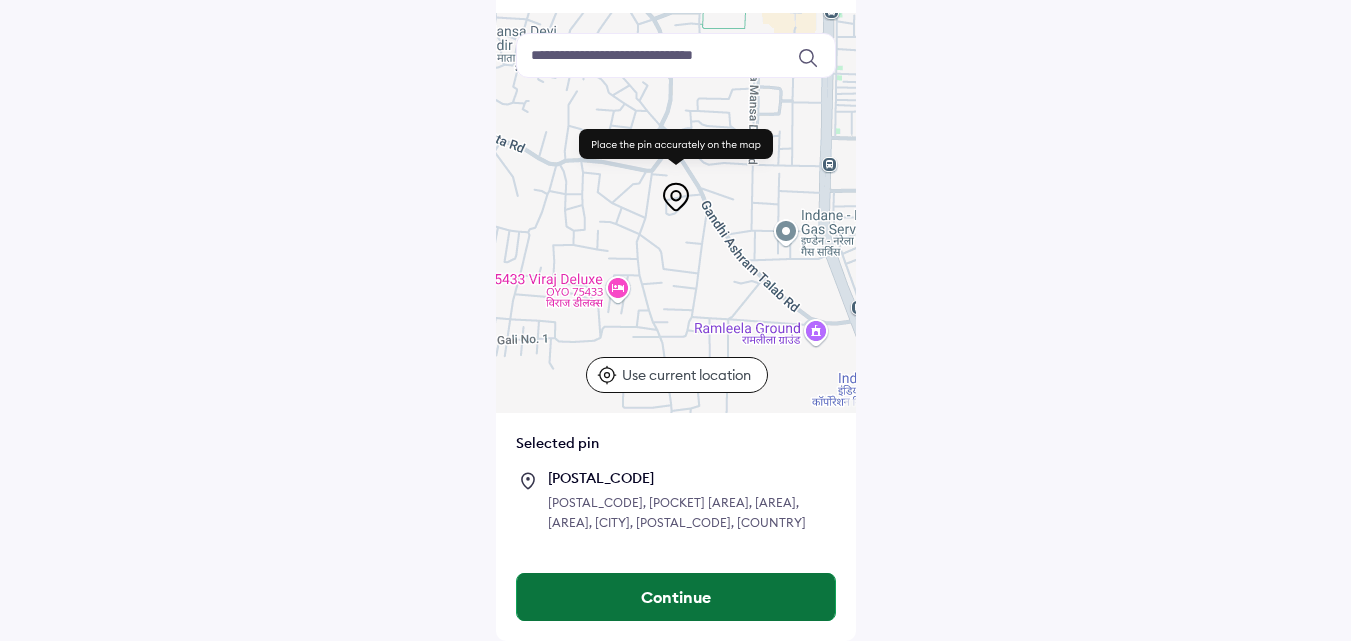 click on "Continue" at bounding box center [676, 597] 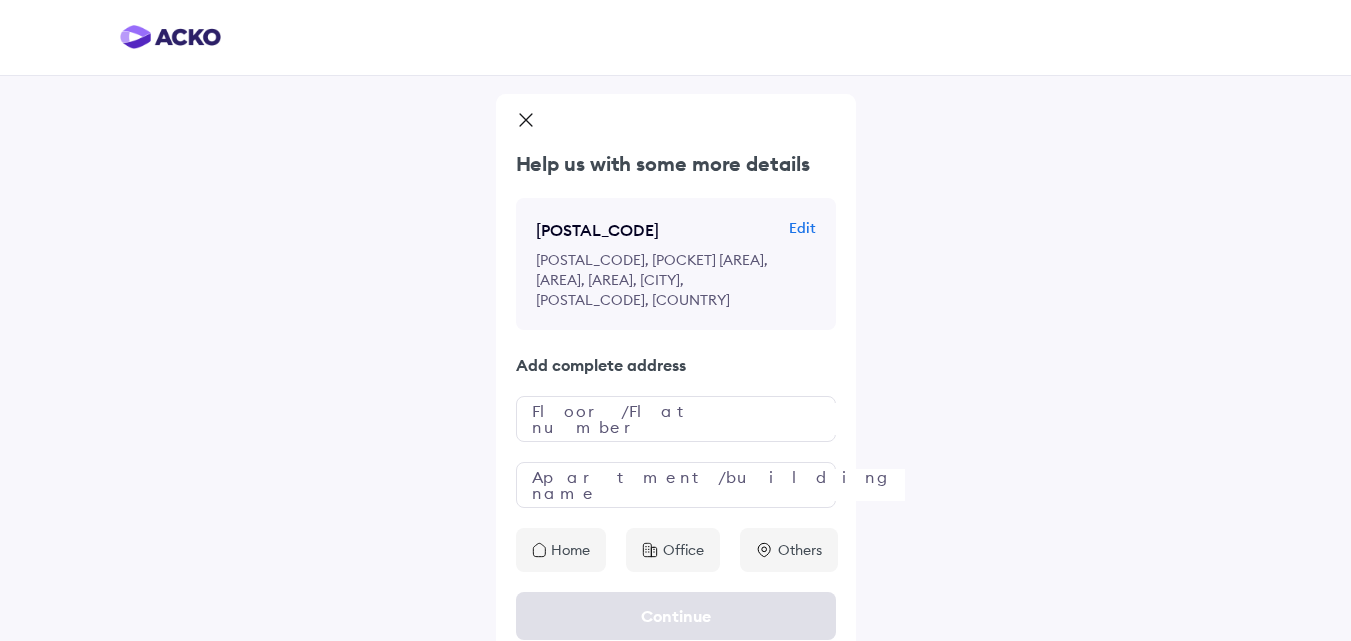scroll, scrollTop: 19, scrollLeft: 0, axis: vertical 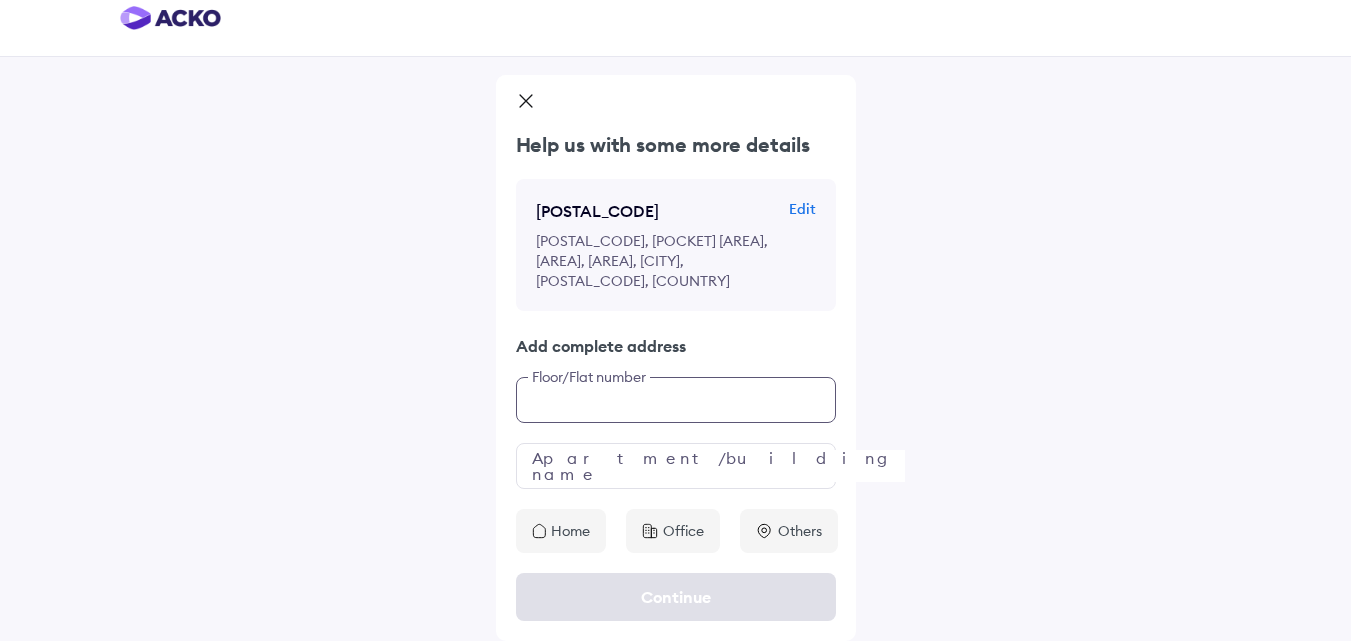 click at bounding box center [676, 400] 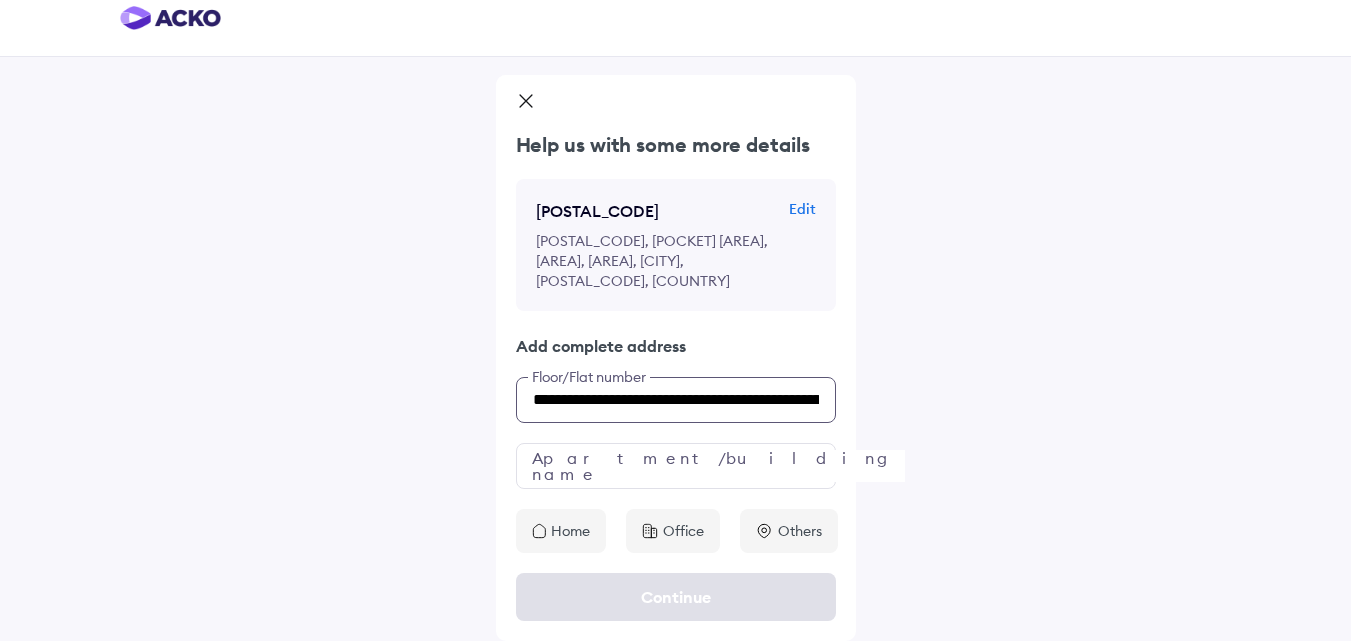 scroll, scrollTop: 0, scrollLeft: 199, axis: horizontal 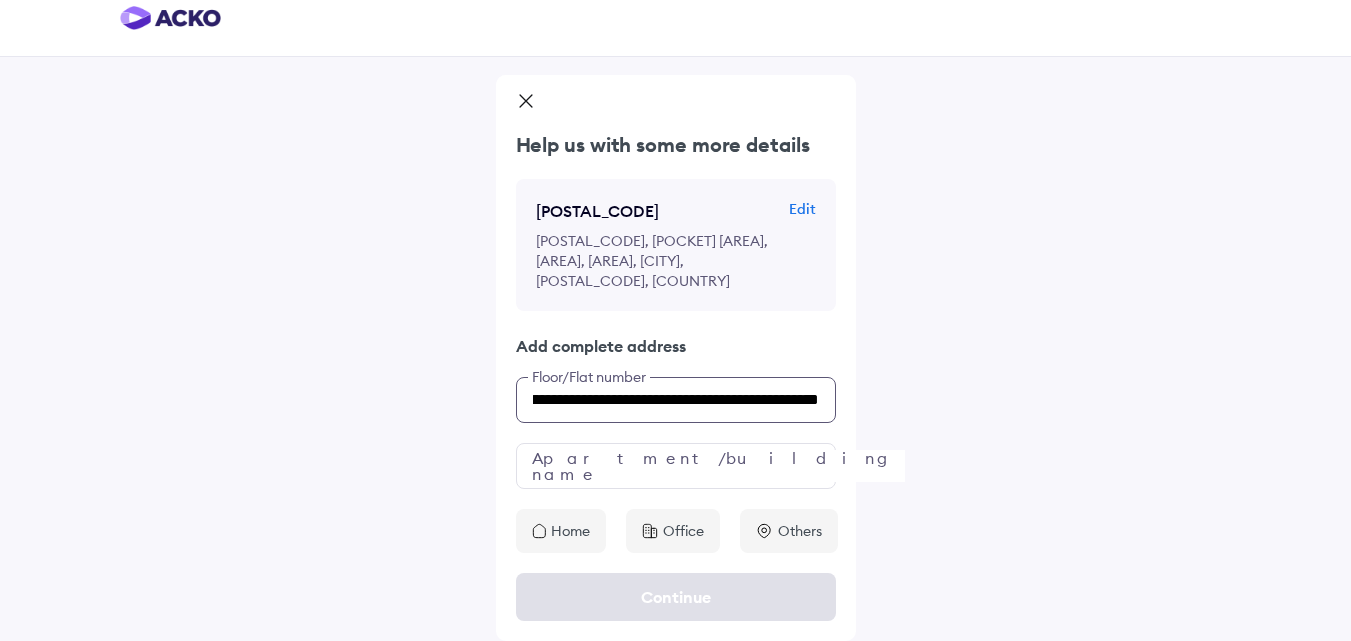 click on "**********" at bounding box center (676, 400) 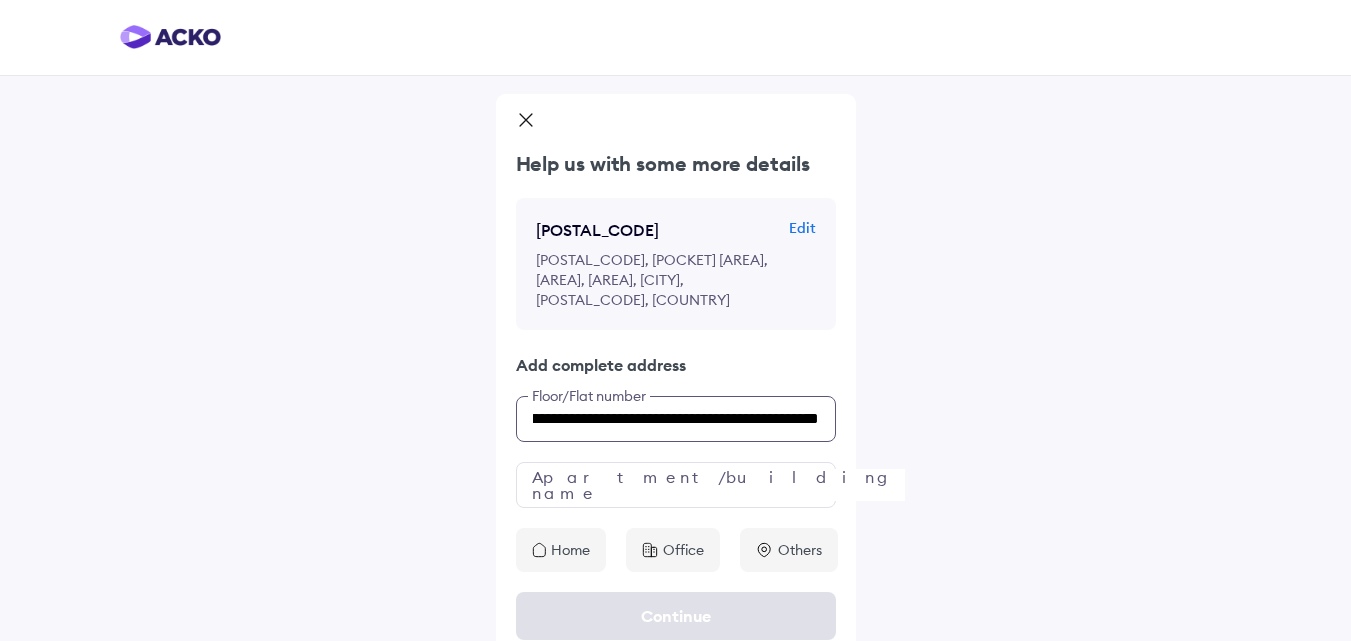drag, startPoint x: 563, startPoint y: 416, endPoint x: 780, endPoint y: 435, distance: 217.83022 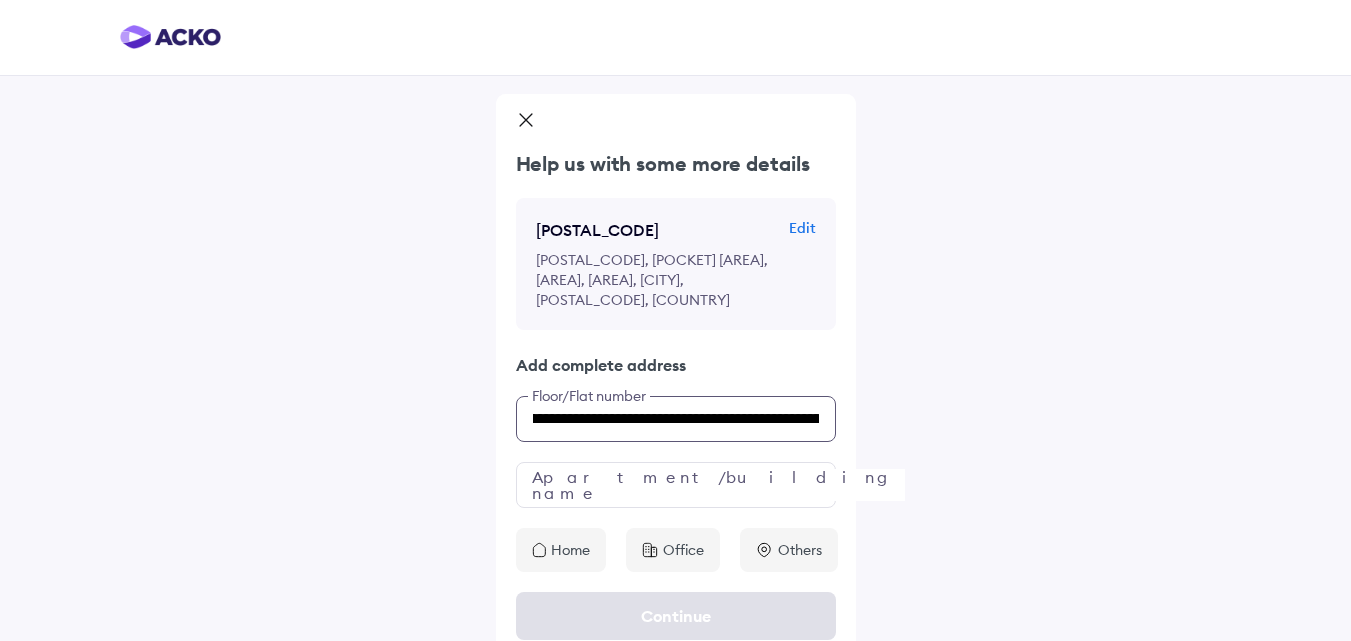 scroll, scrollTop: 0, scrollLeft: 0, axis: both 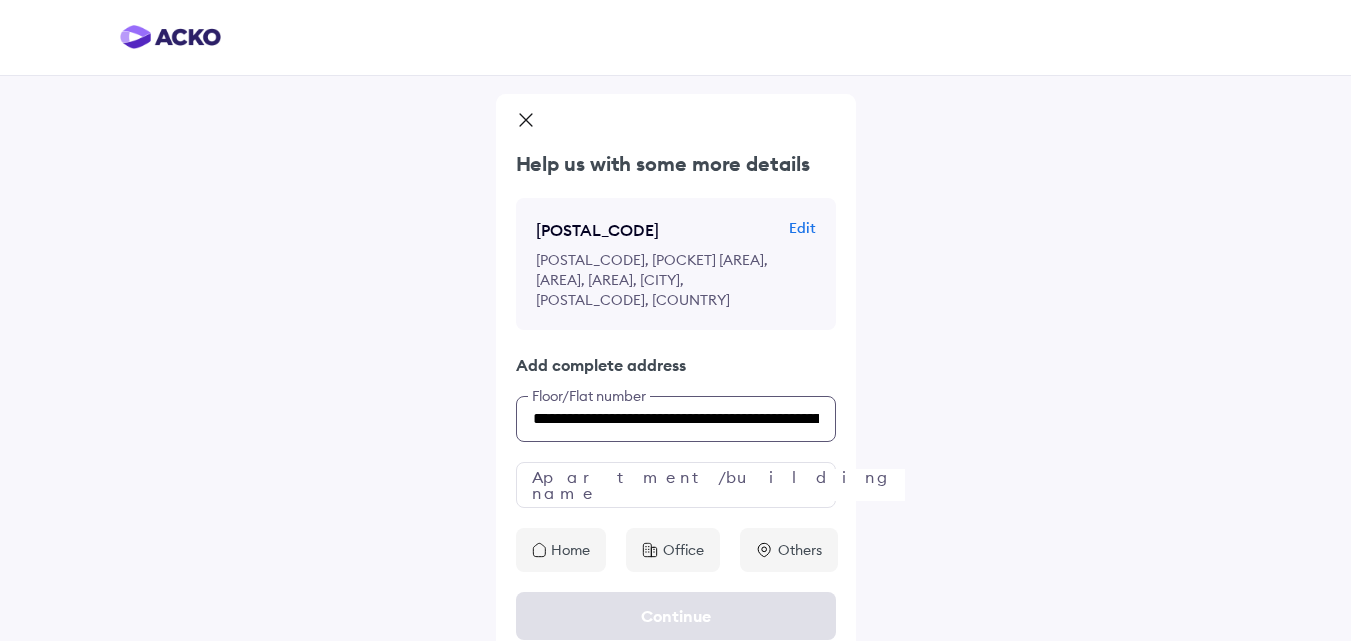 drag, startPoint x: 823, startPoint y: 425, endPoint x: 470, endPoint y: 433, distance: 353.09064 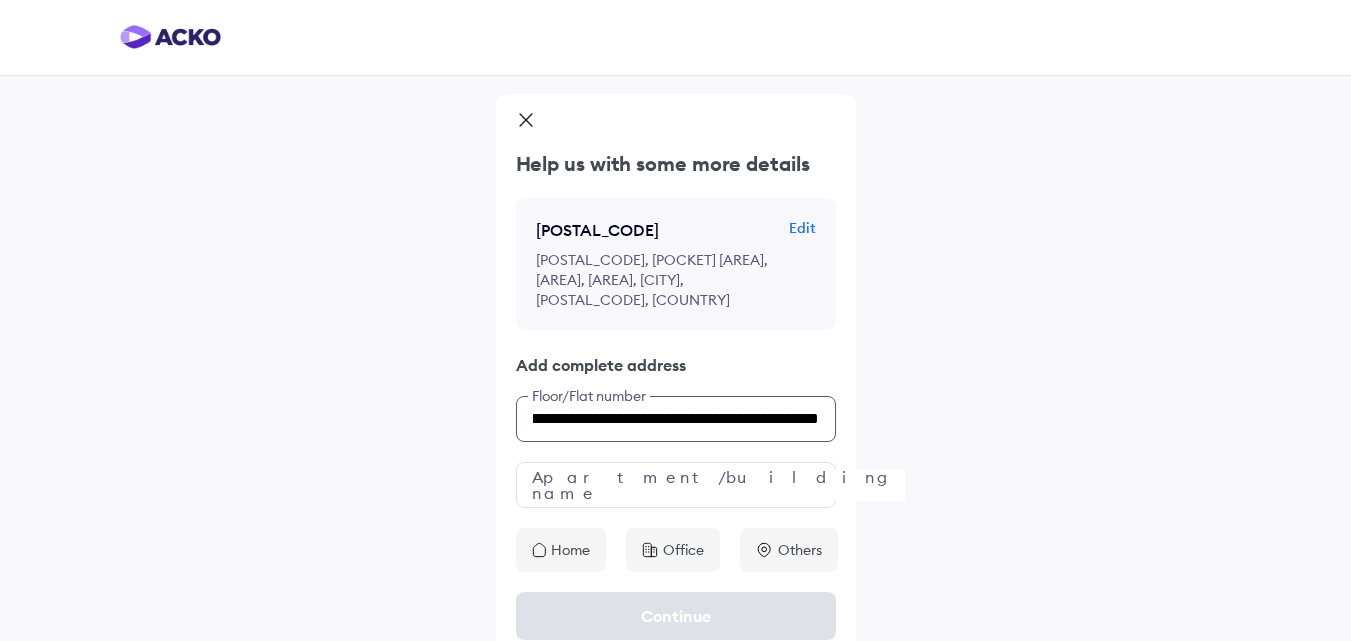scroll, scrollTop: 0, scrollLeft: 148, axis: horizontal 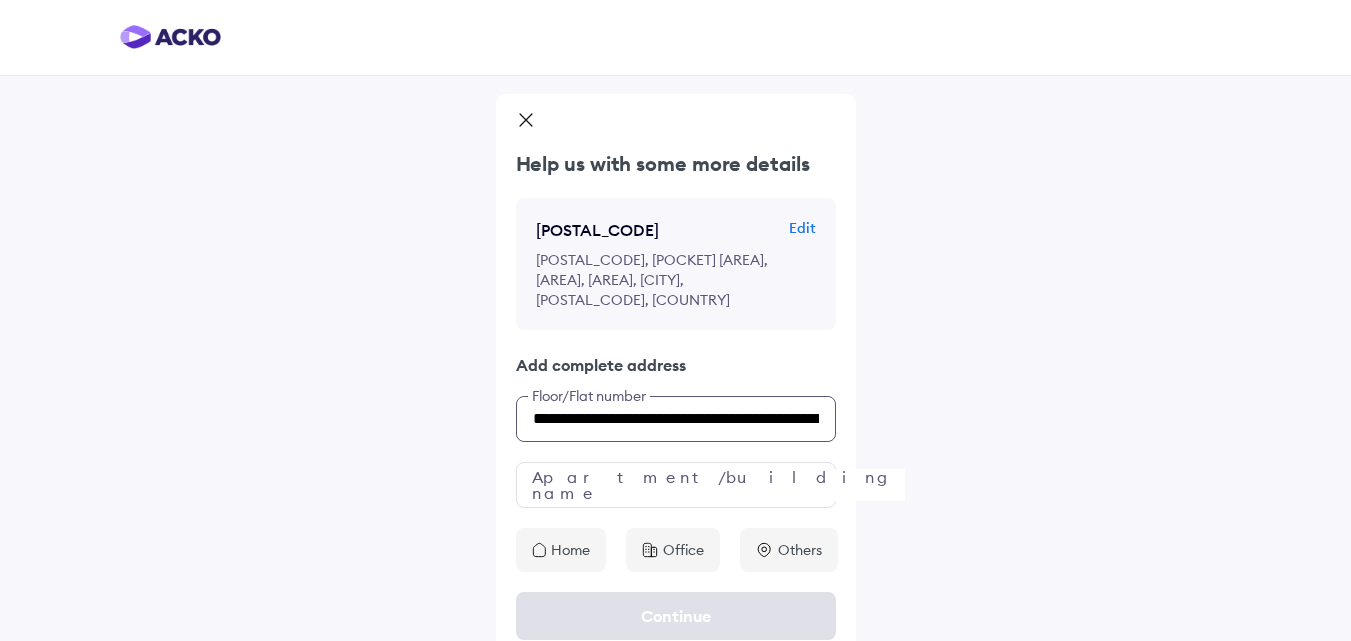 drag, startPoint x: 624, startPoint y: 425, endPoint x: 392, endPoint y: 437, distance: 232.31013 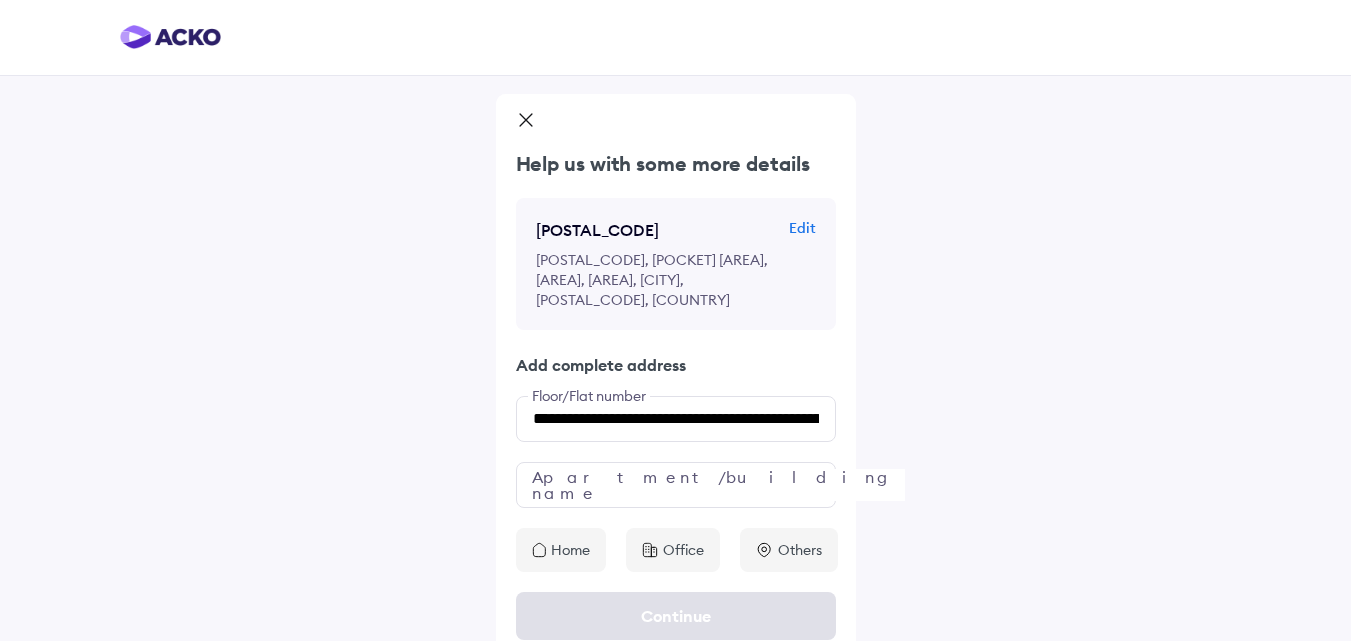 click on "**********" at bounding box center [675, 330] 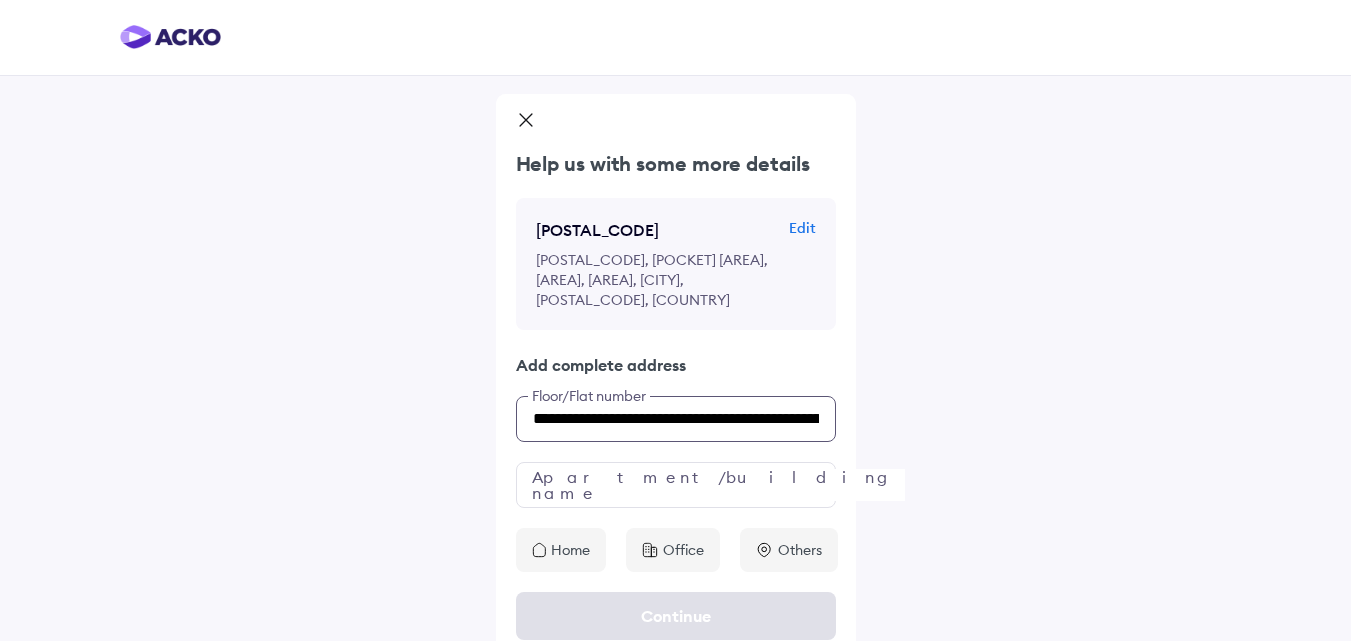 scroll, scrollTop: 19, scrollLeft: 0, axis: vertical 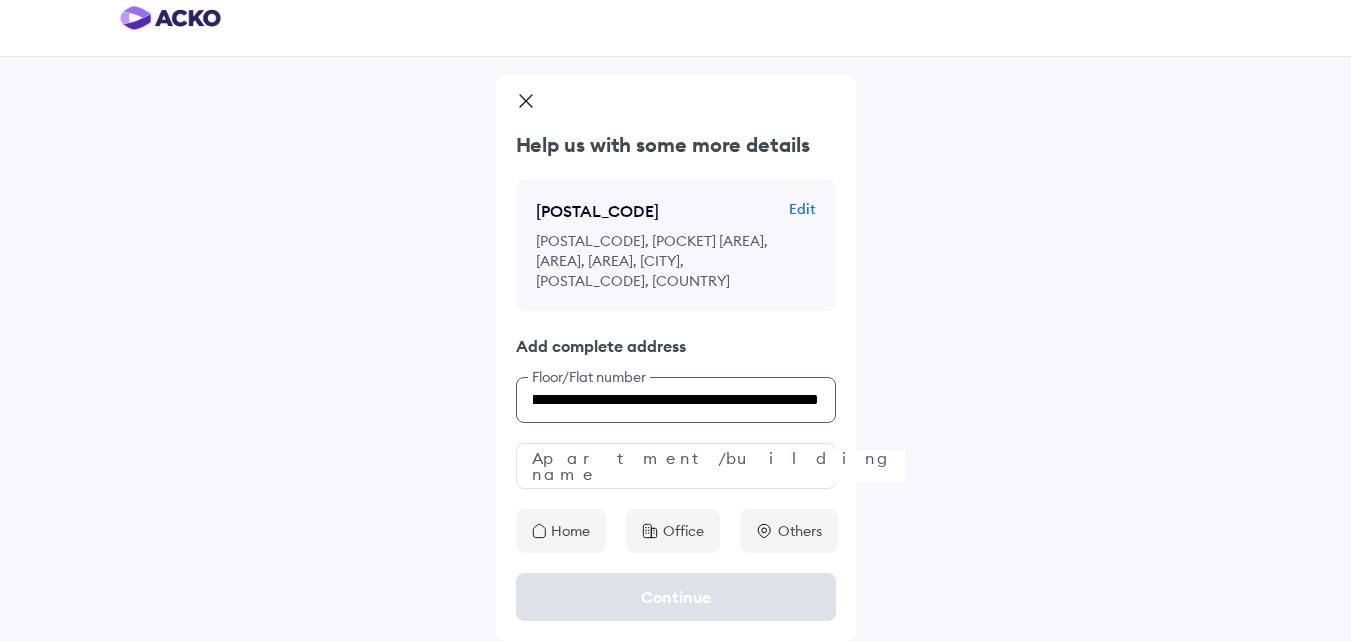 drag, startPoint x: 622, startPoint y: 418, endPoint x: 824, endPoint y: 430, distance: 202.35612 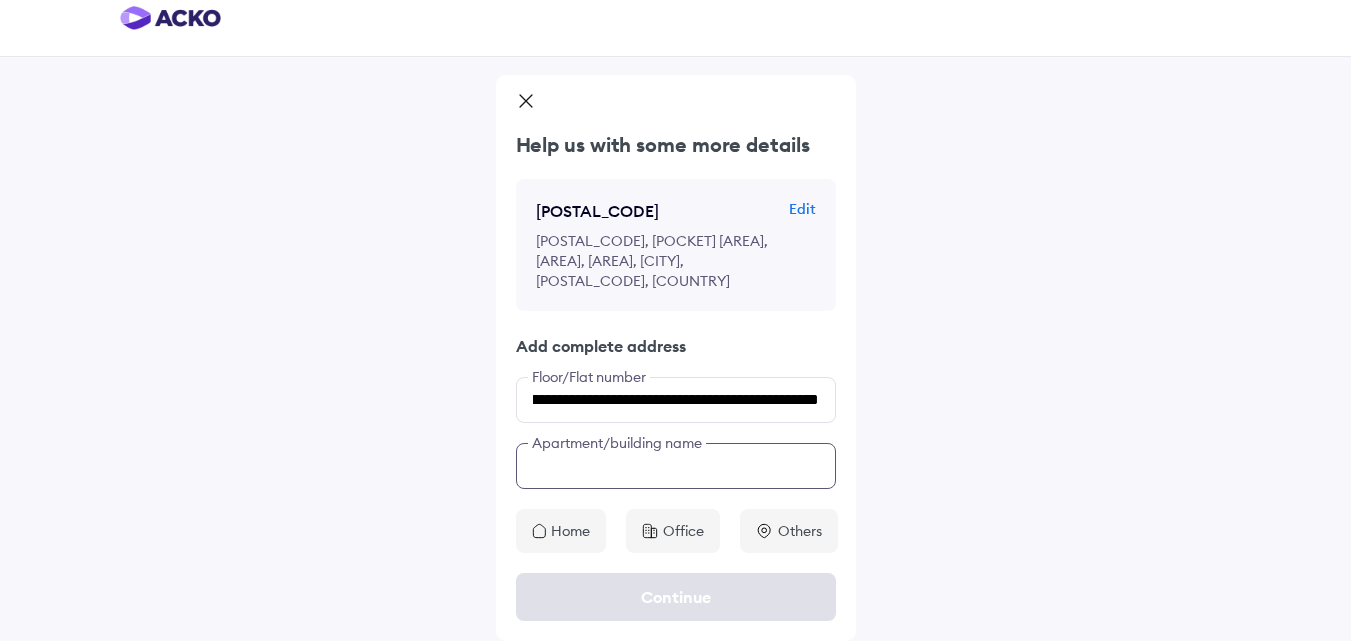 scroll, scrollTop: 0, scrollLeft: 0, axis: both 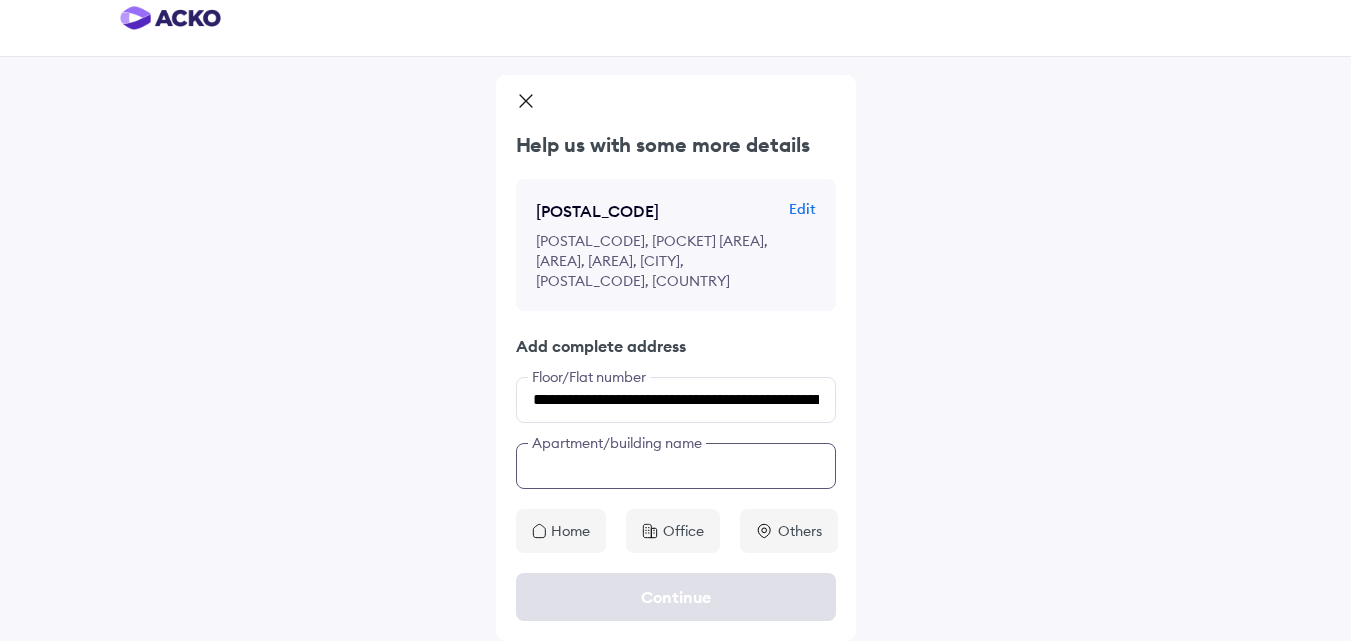 click at bounding box center (676, 466) 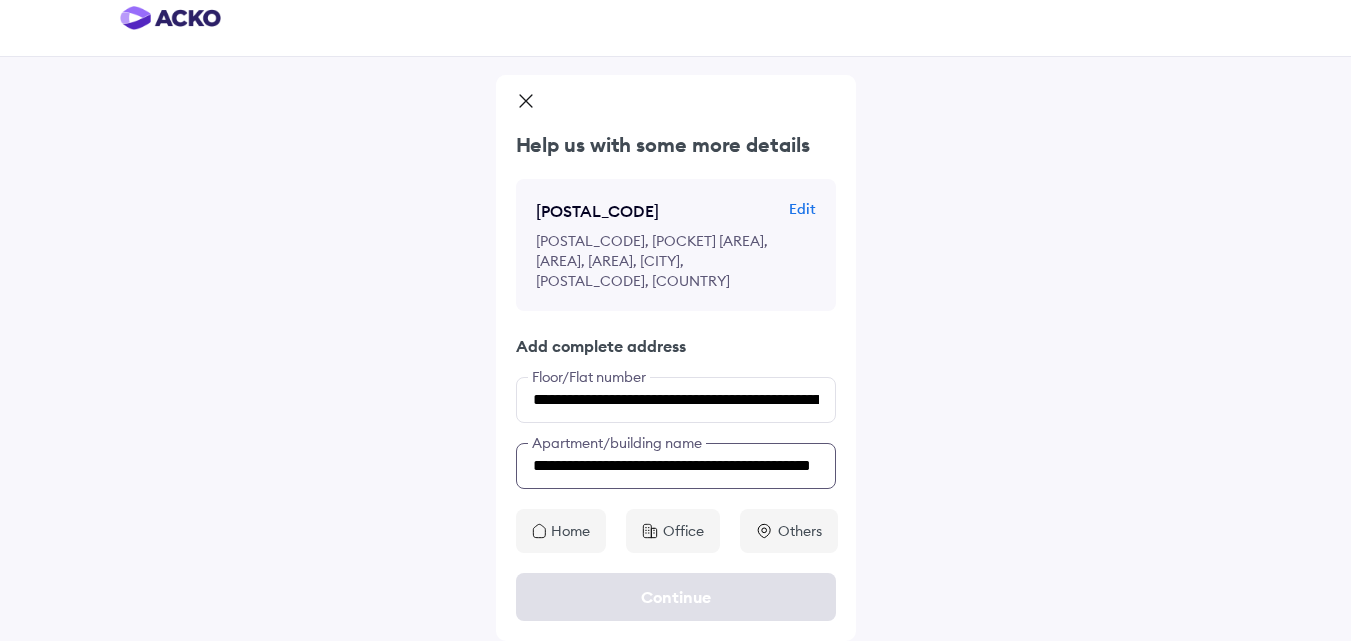 scroll, scrollTop: 0, scrollLeft: 60, axis: horizontal 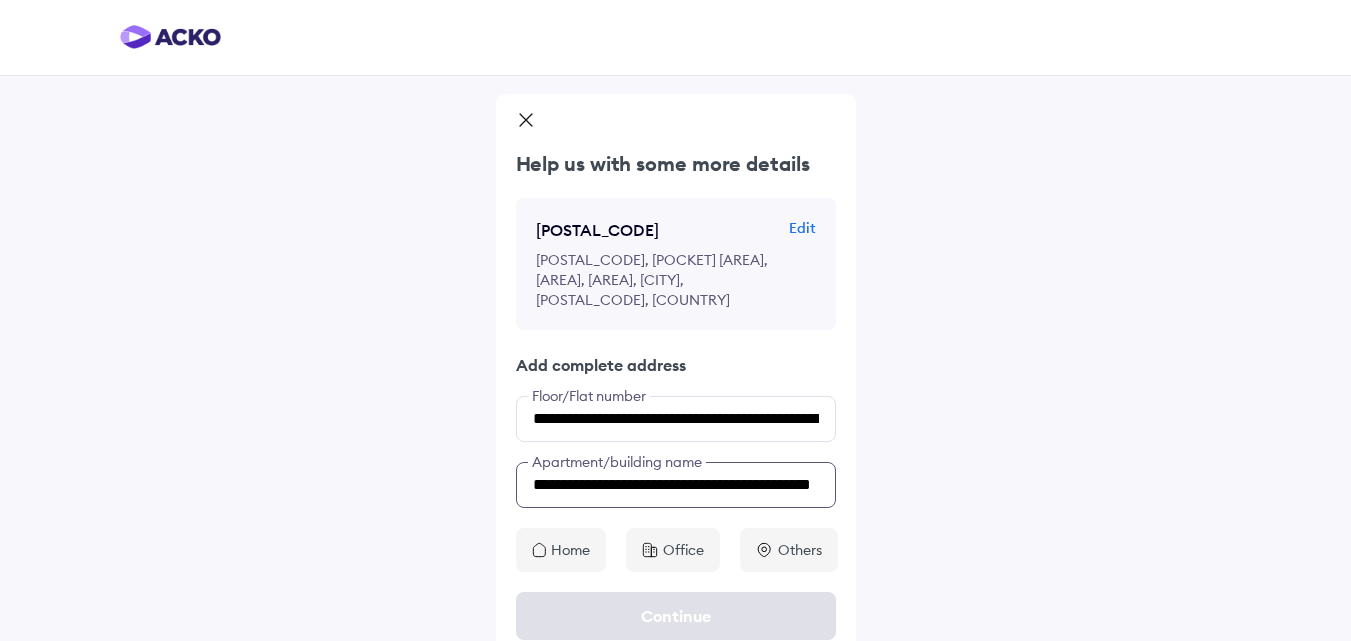 type on "**********" 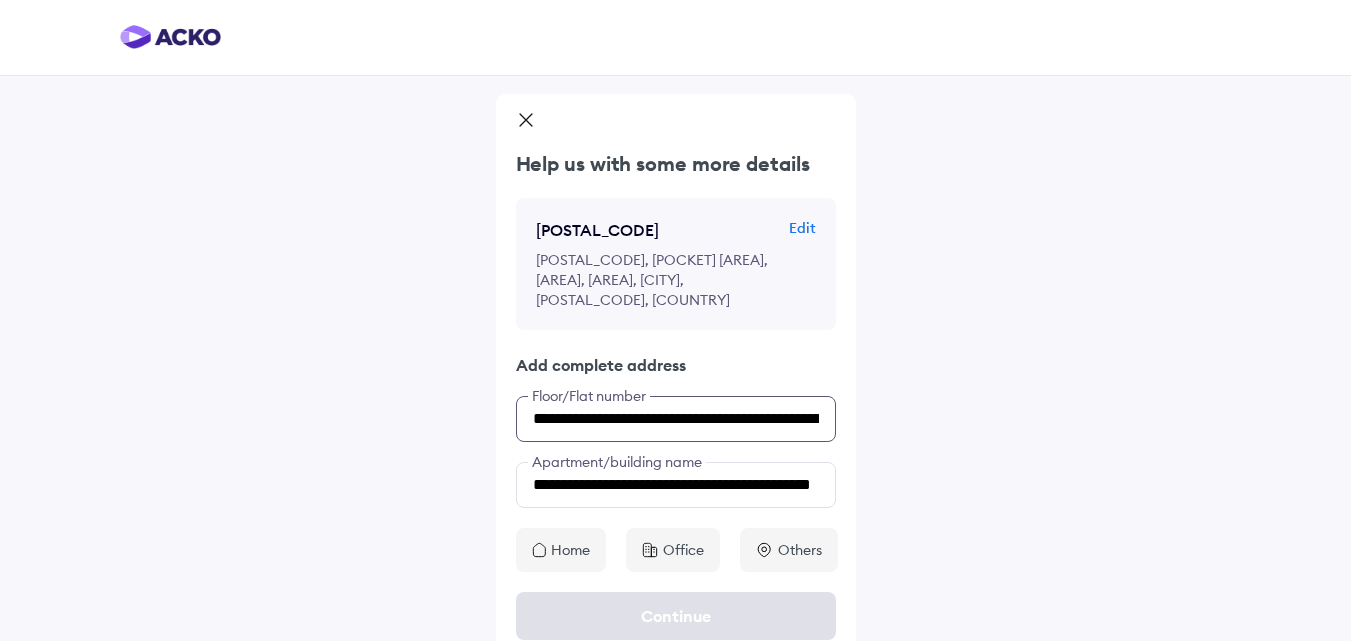 scroll, scrollTop: 19, scrollLeft: 0, axis: vertical 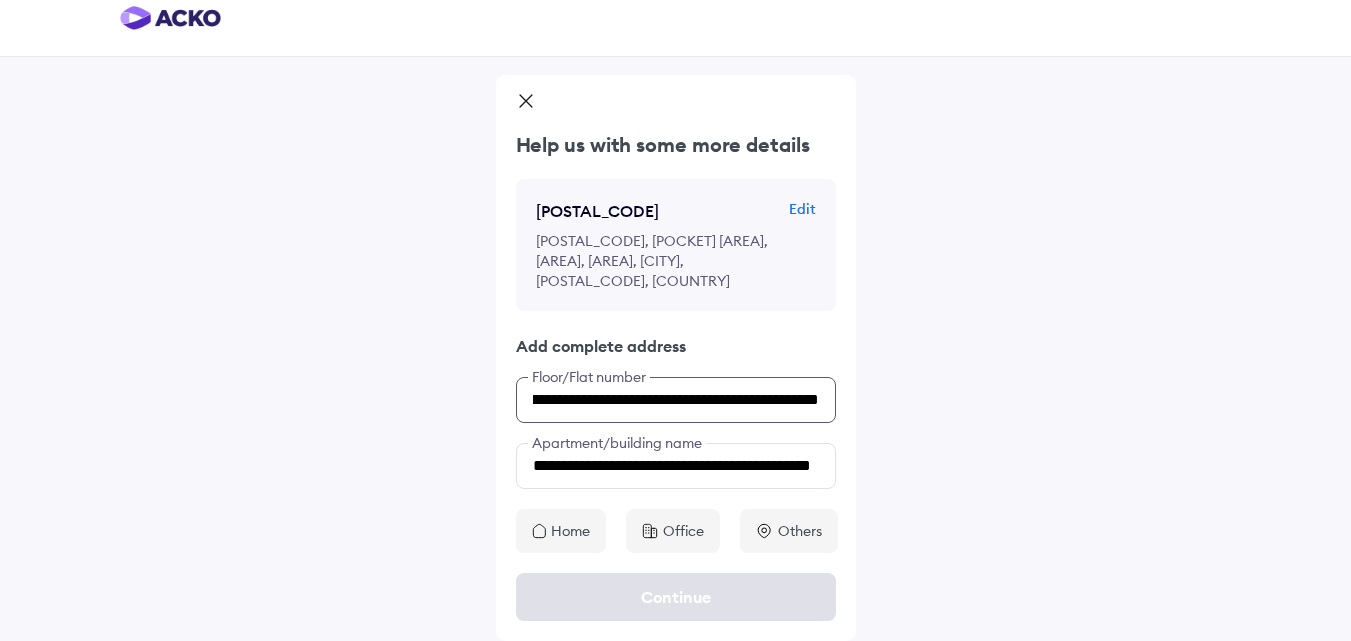 drag, startPoint x: 624, startPoint y: 418, endPoint x: 1106, endPoint y: 446, distance: 482.8126 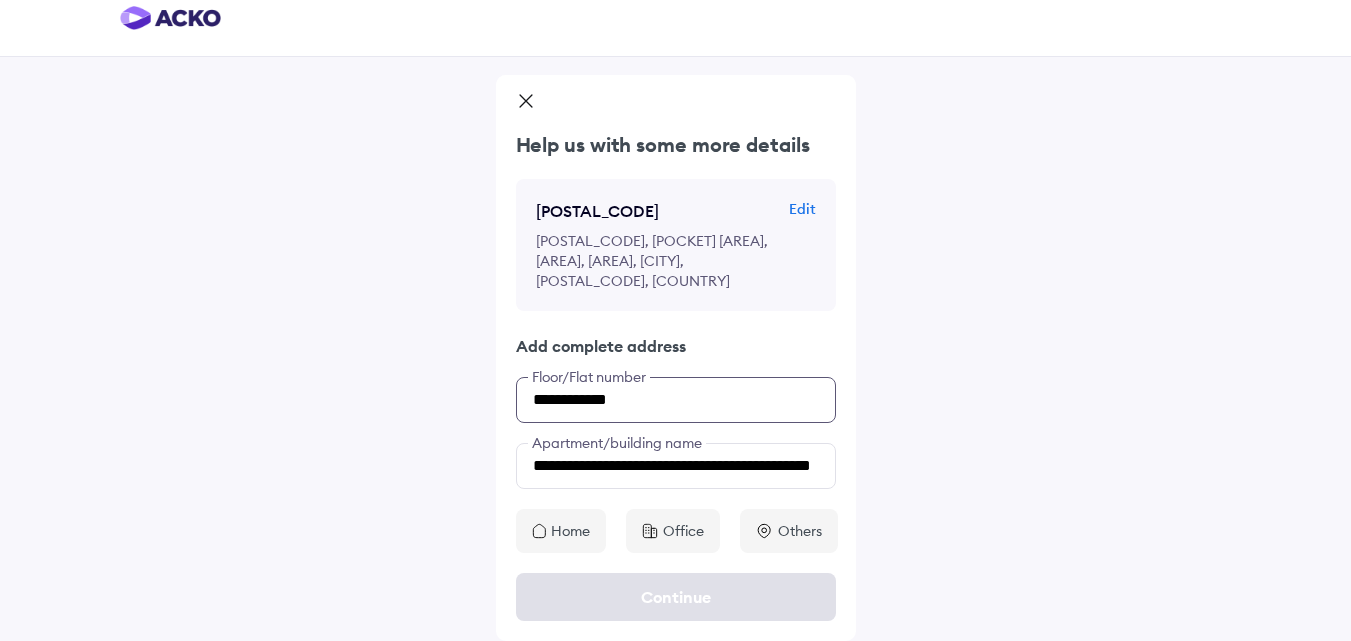 scroll, scrollTop: 0, scrollLeft: 0, axis: both 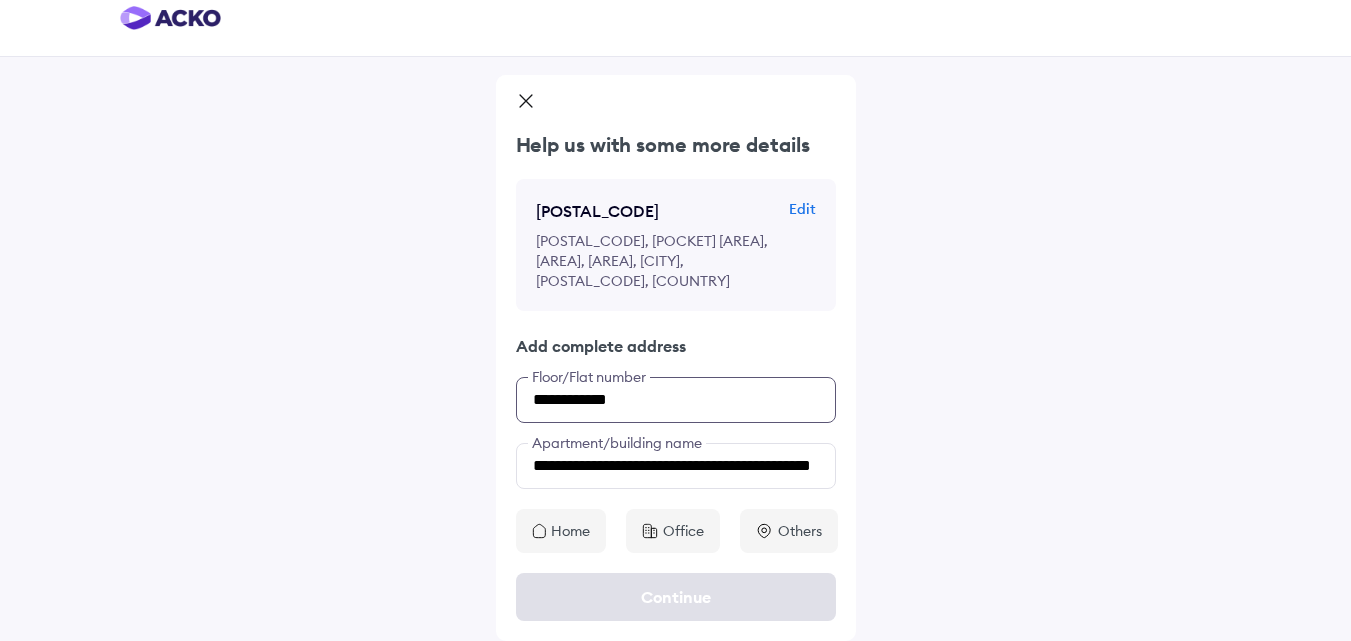 type on "**********" 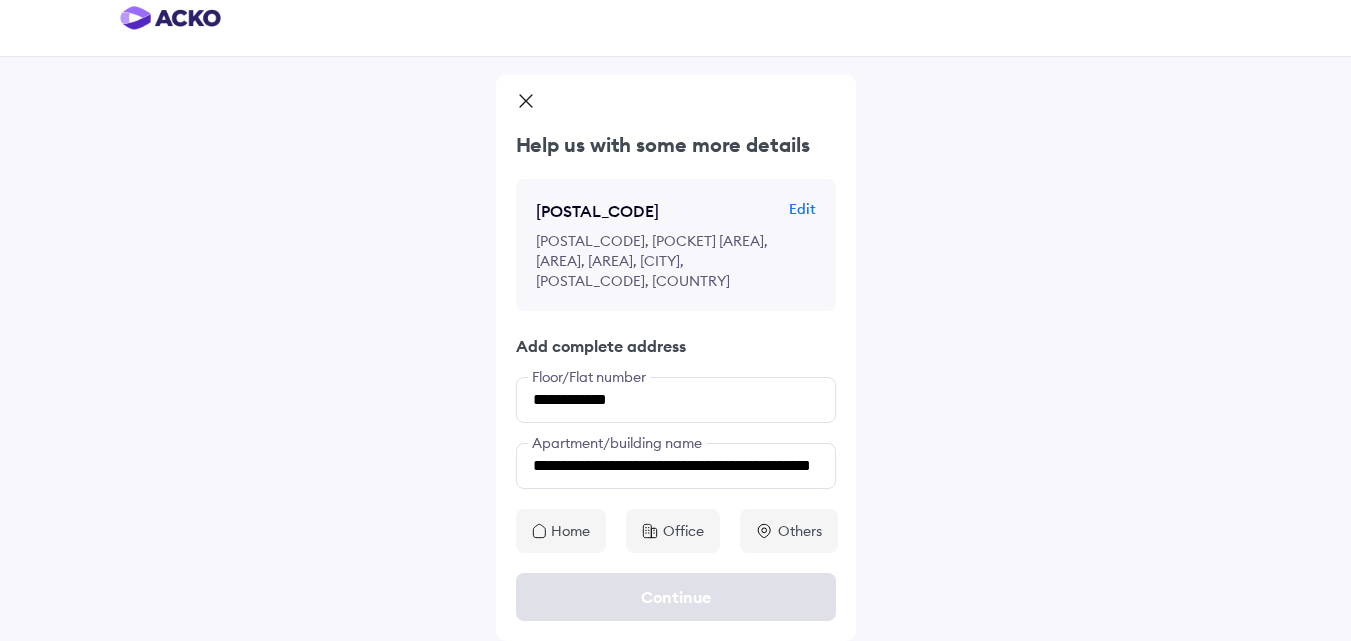 click 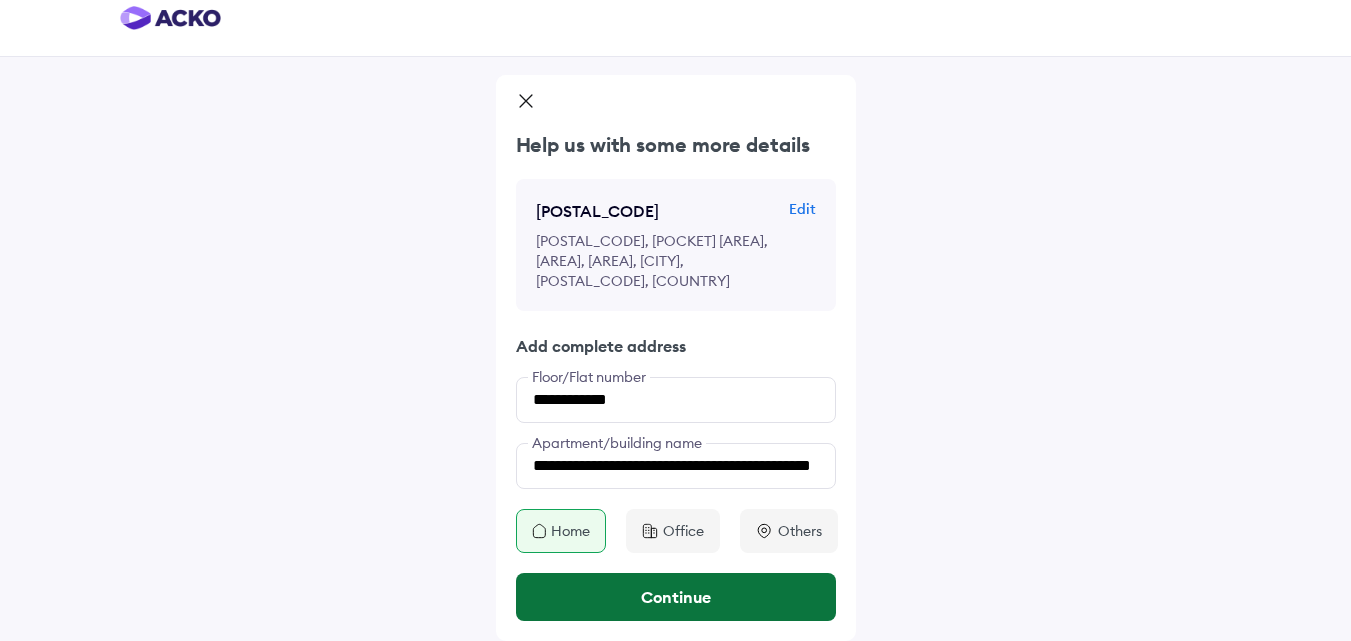 click on "Continue" at bounding box center [676, 597] 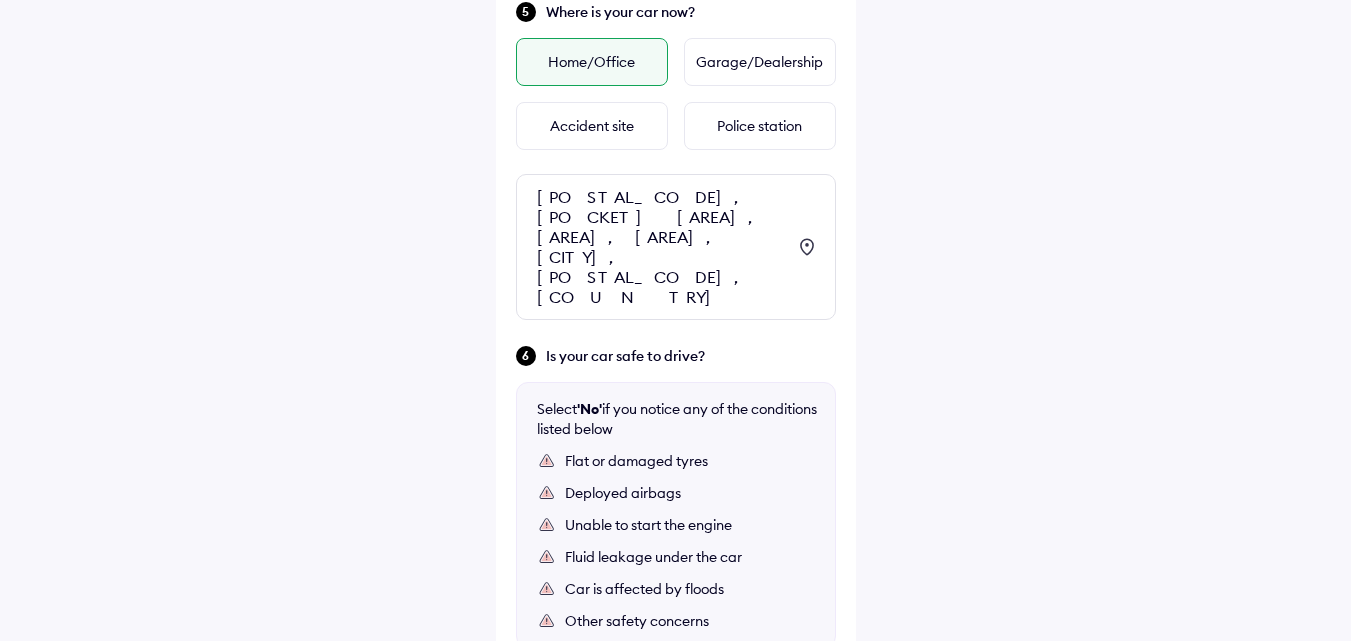 scroll, scrollTop: 1318, scrollLeft: 0, axis: vertical 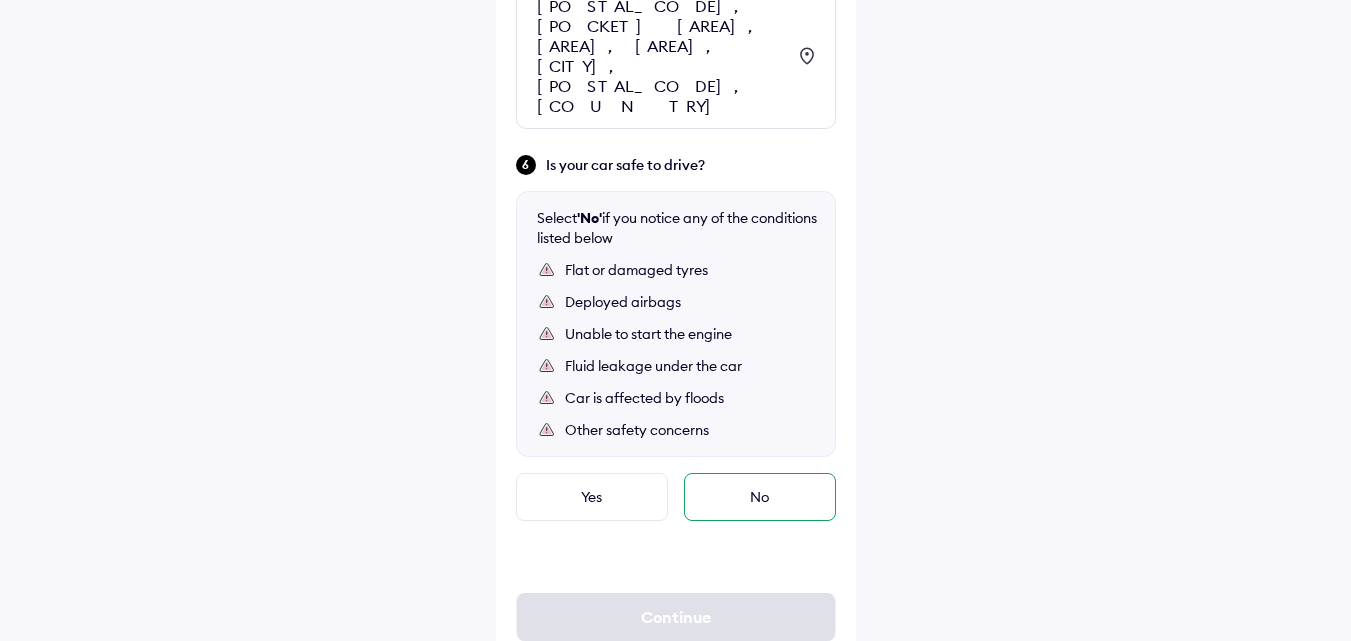 click on "No" at bounding box center [760, 497] 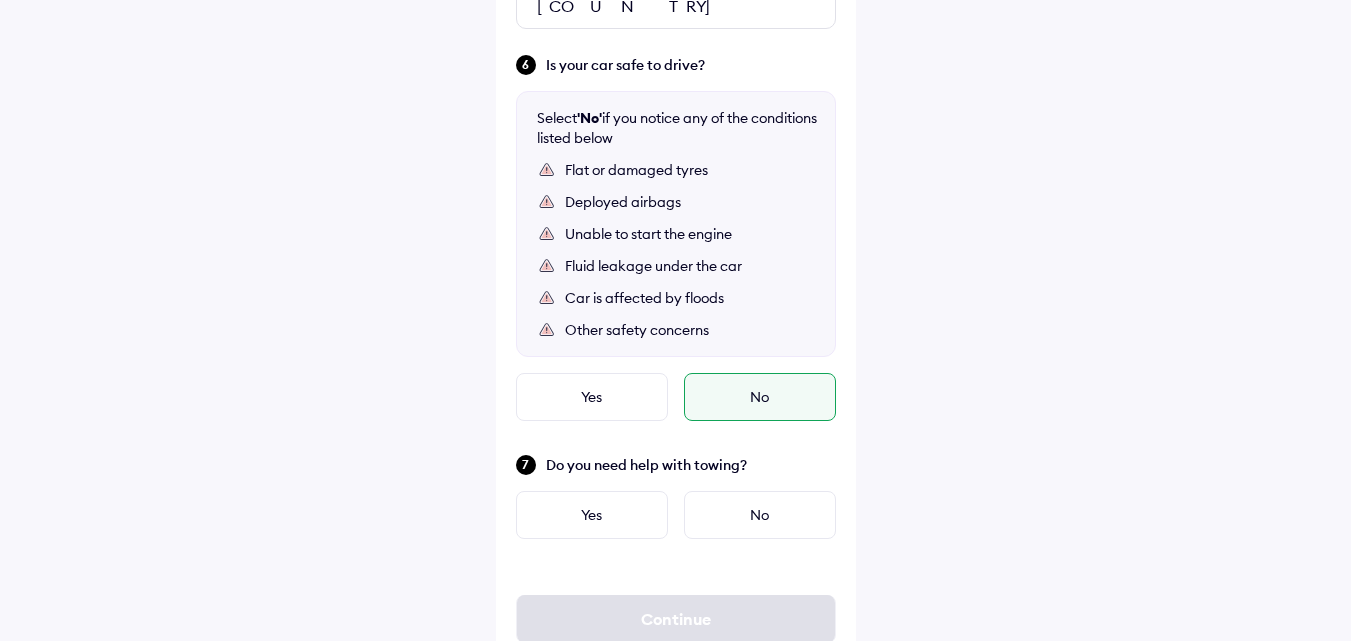 scroll, scrollTop: 1420, scrollLeft: 0, axis: vertical 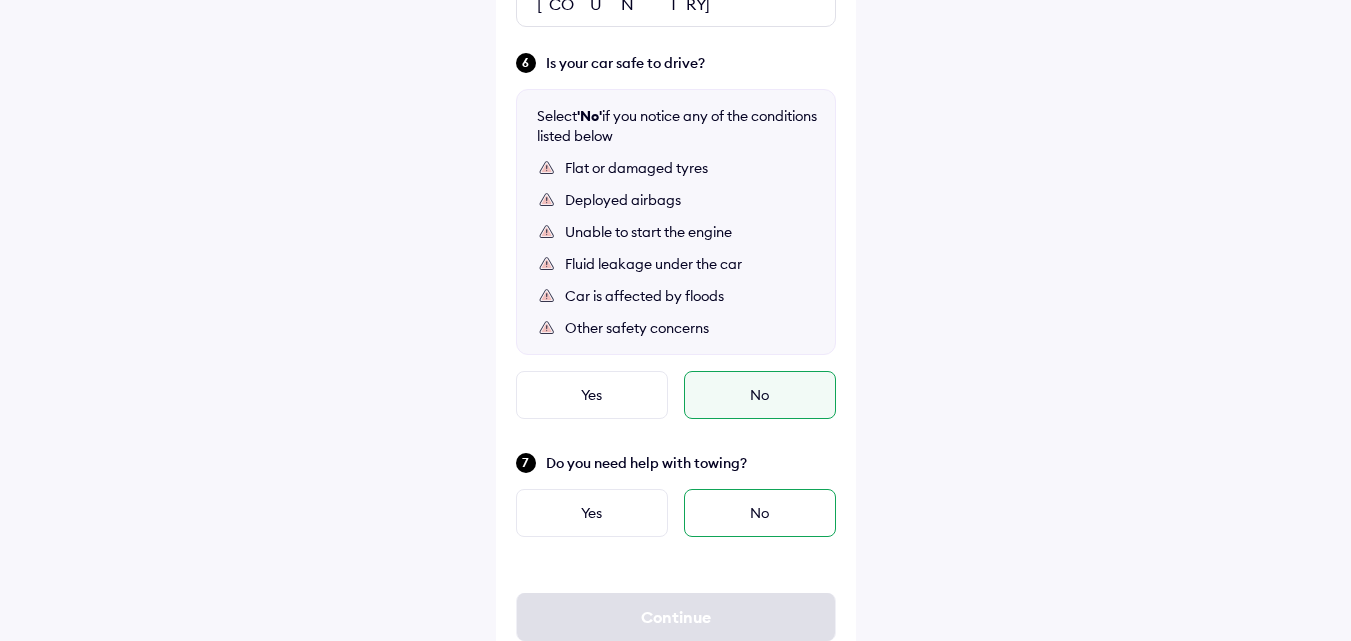 click on "No" at bounding box center [760, 513] 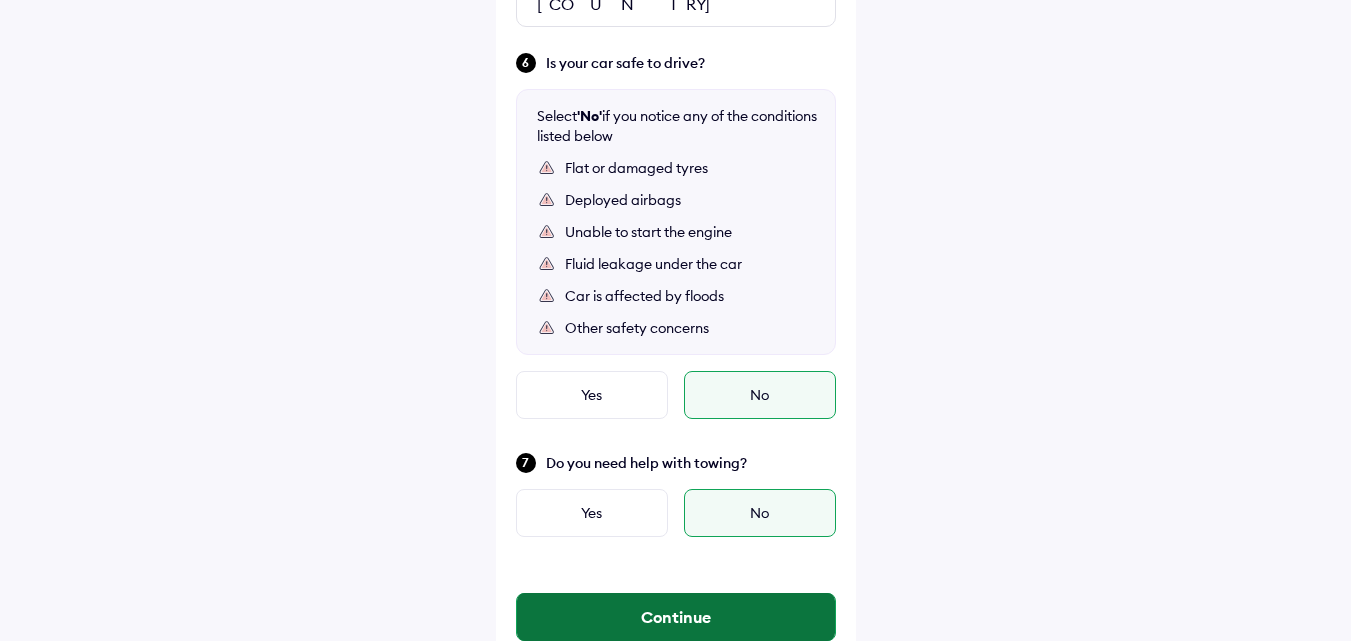 click on "Continue" at bounding box center (676, 617) 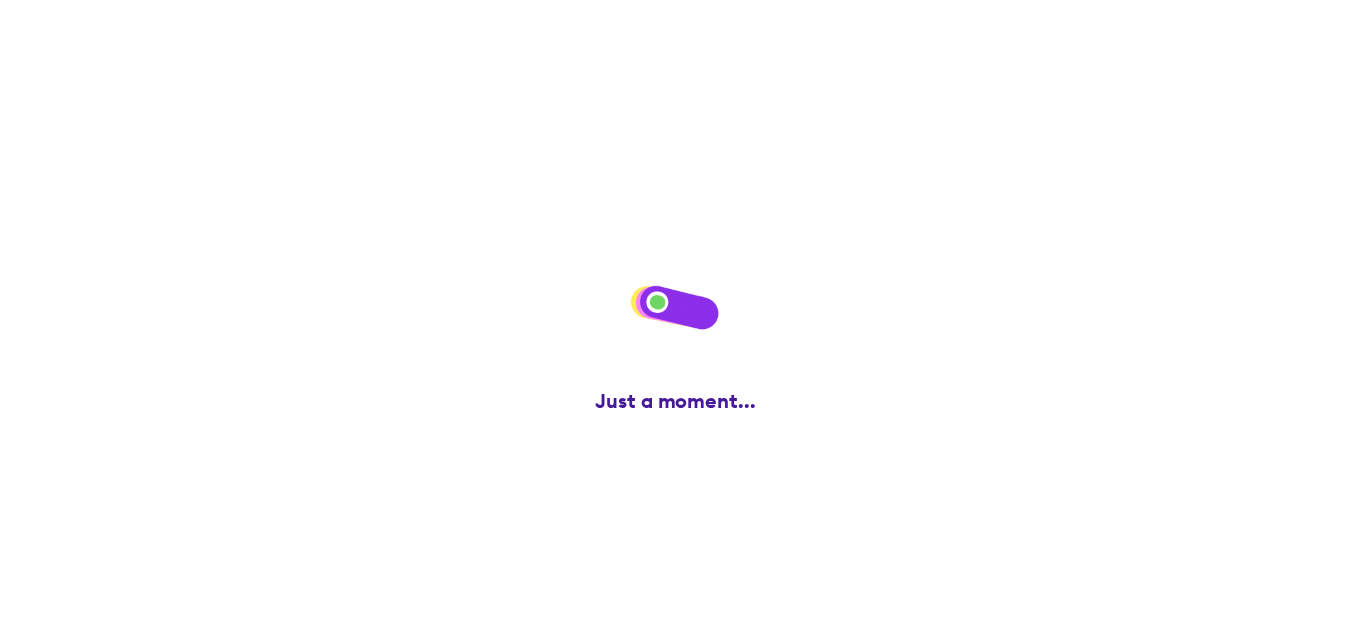 scroll, scrollTop: 0, scrollLeft: 0, axis: both 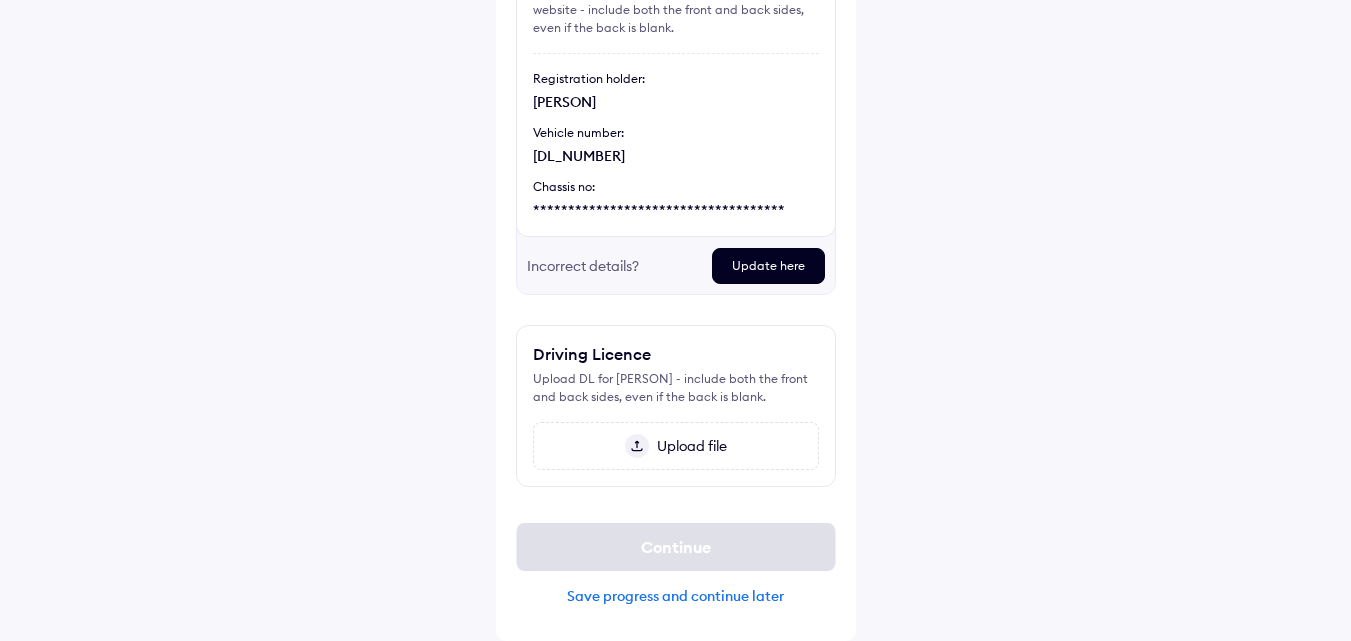 click on "Upload file" at bounding box center (676, 446) 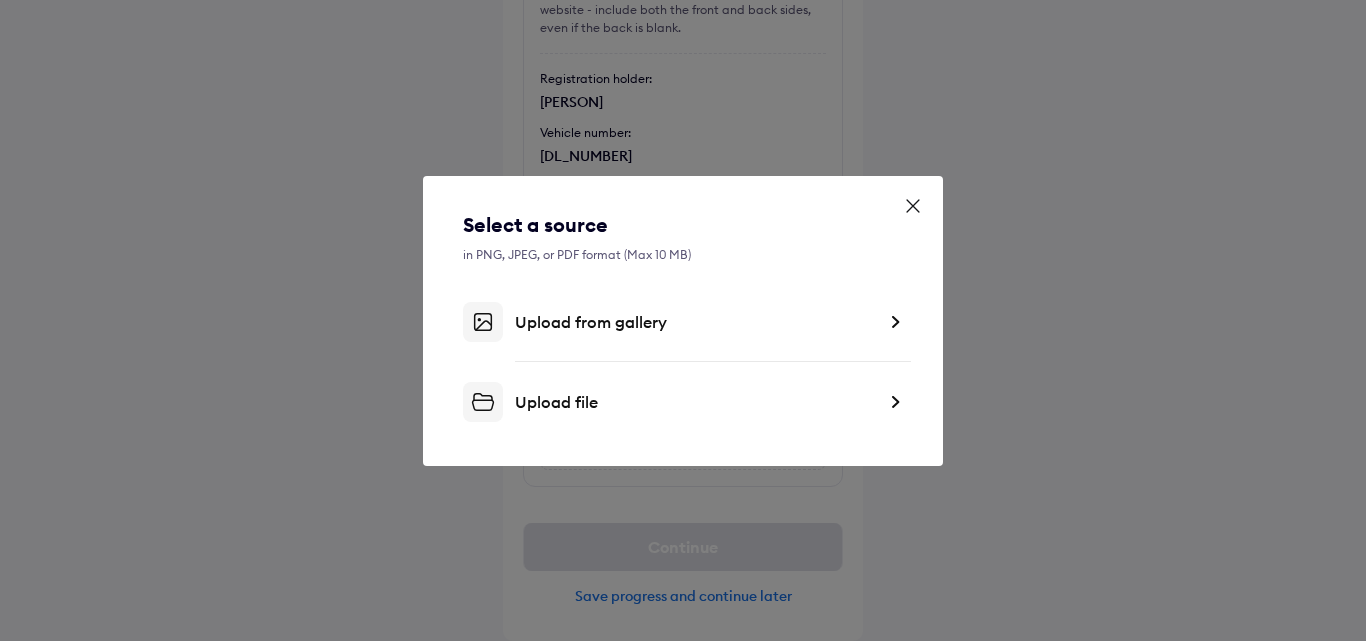 click at bounding box center (483, 322) 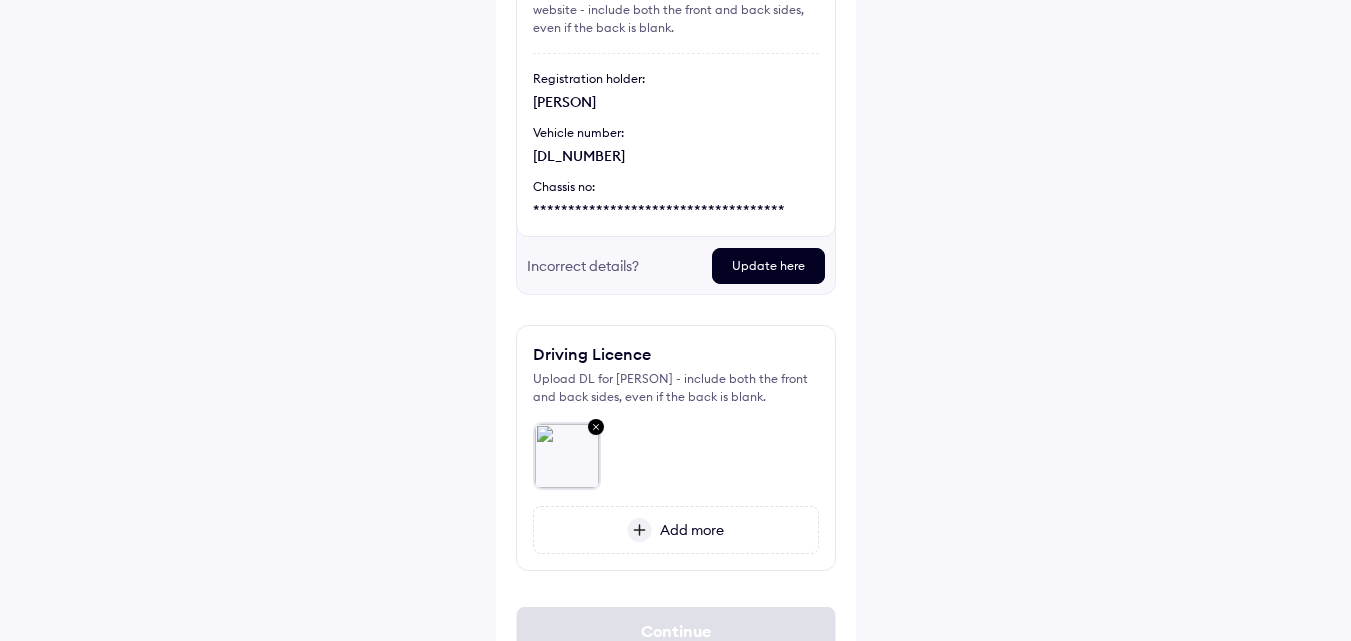 click at bounding box center (639, 530) 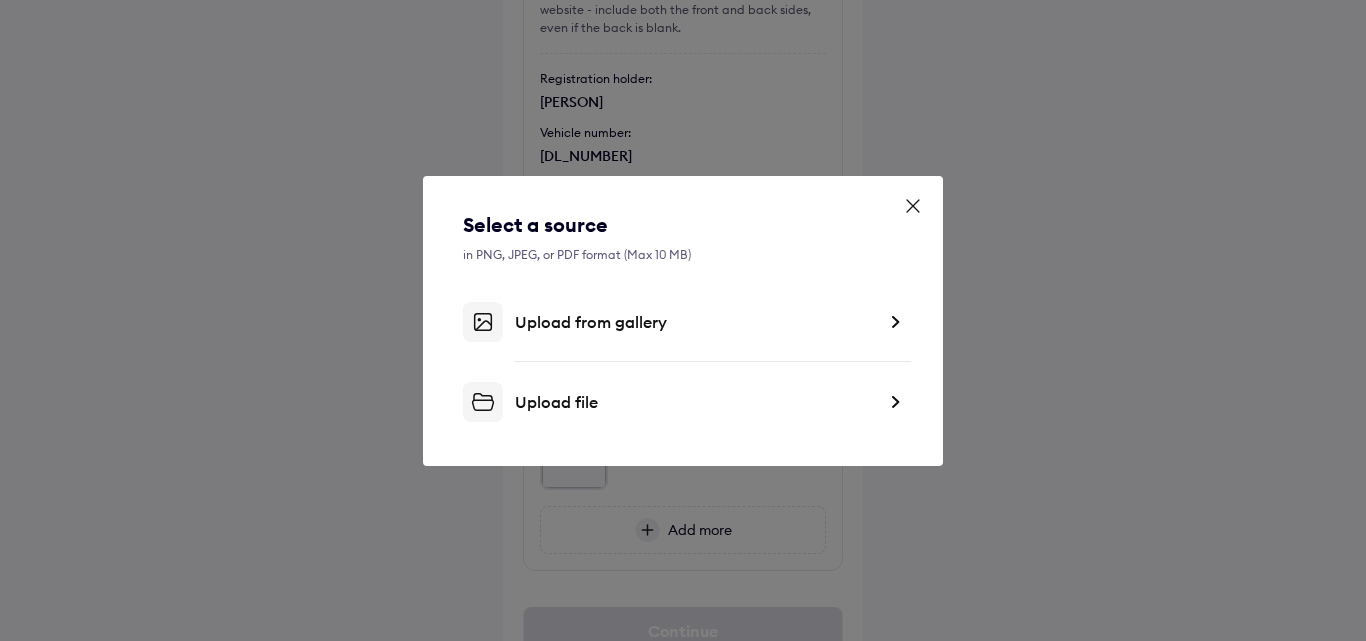 click at bounding box center [483, 402] 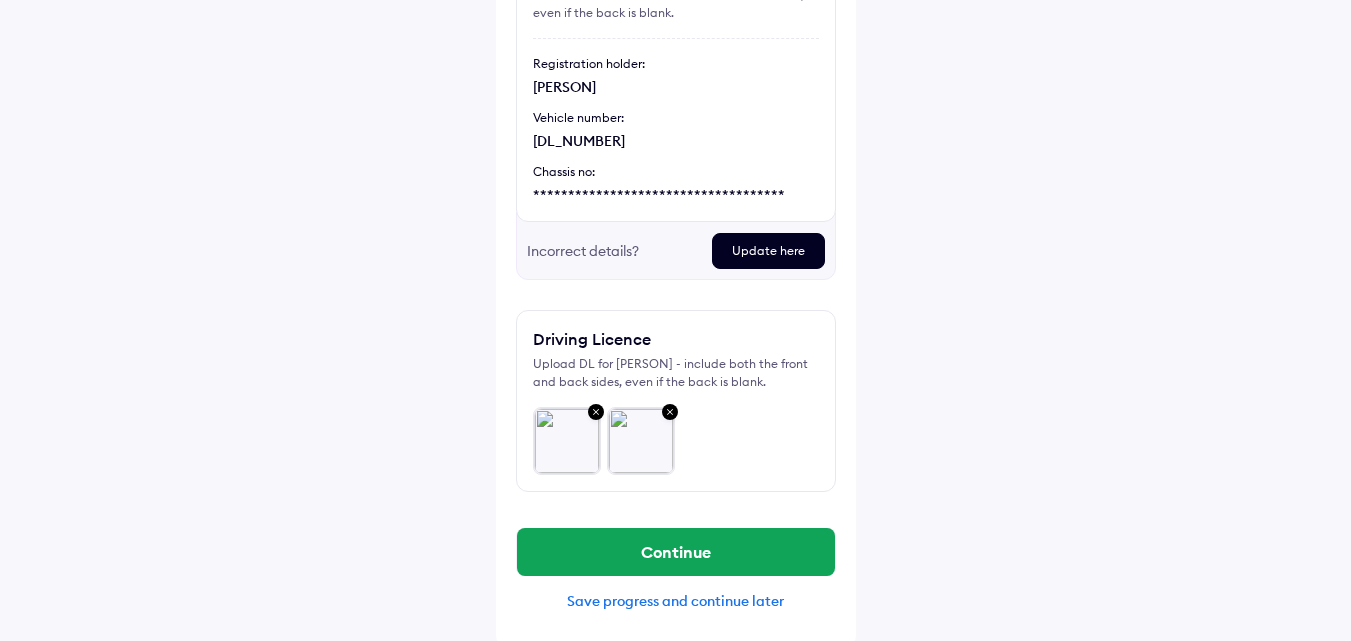 scroll, scrollTop: 256, scrollLeft: 0, axis: vertical 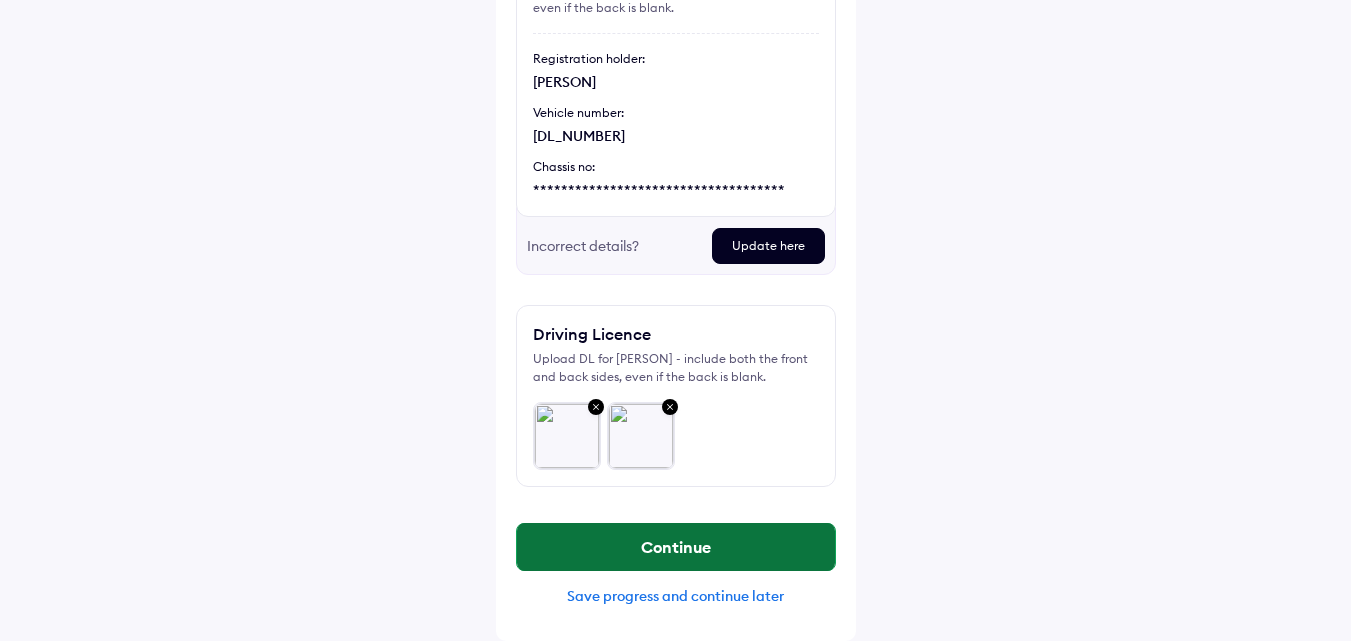 click on "Continue" at bounding box center [676, 547] 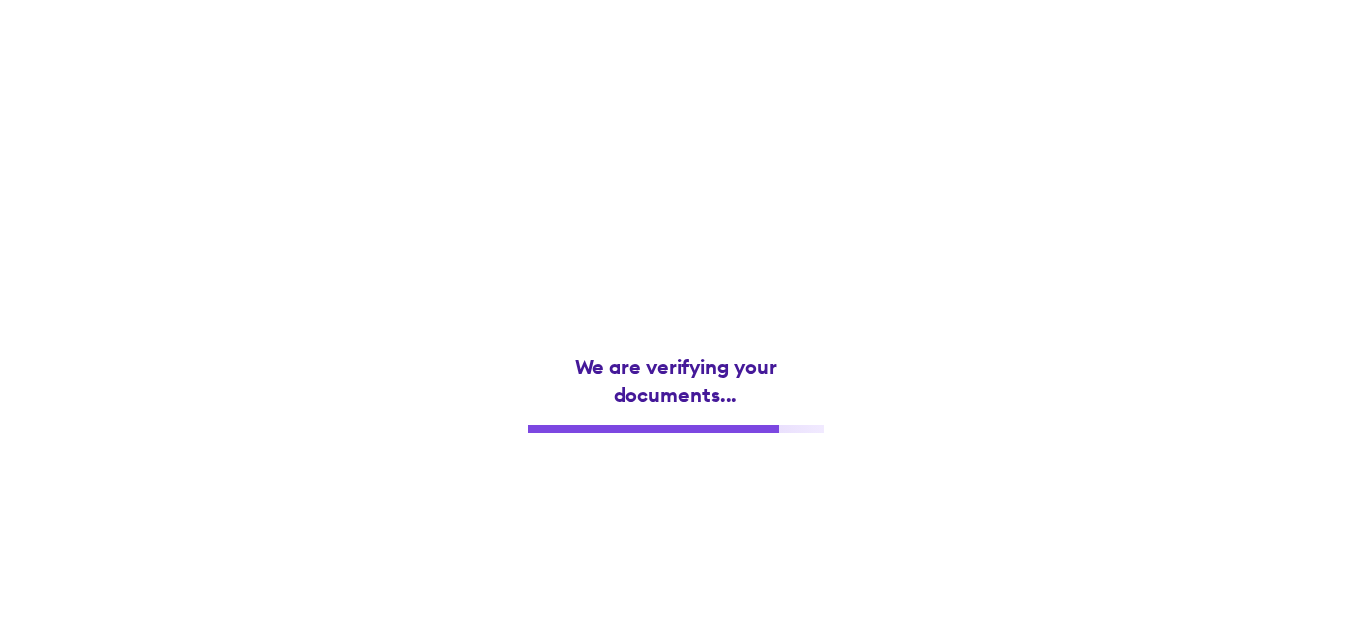 scroll, scrollTop: 0, scrollLeft: 0, axis: both 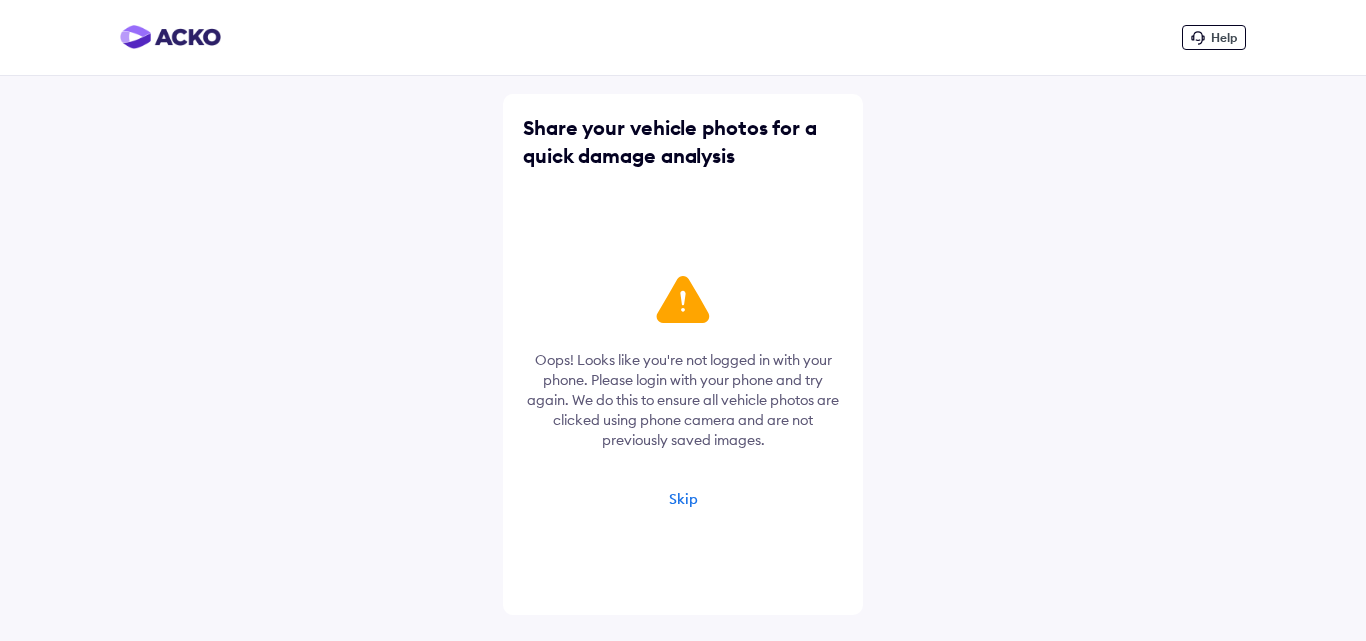 click on "Skip" at bounding box center [683, 499] 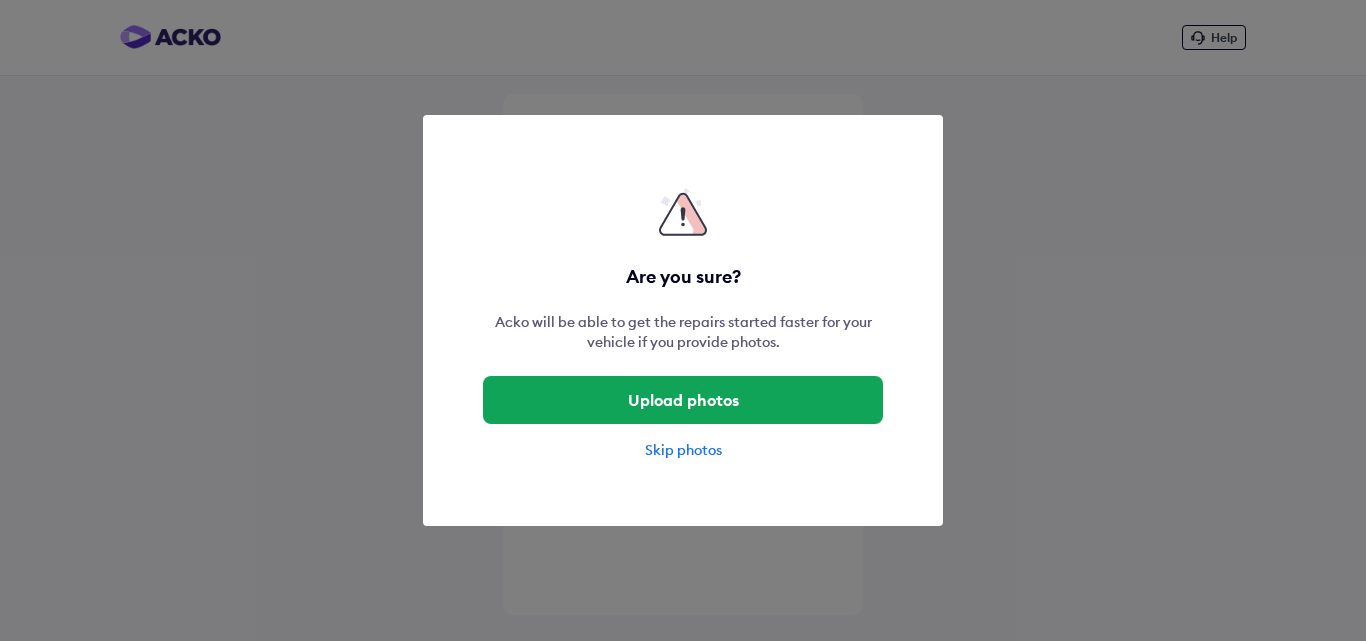 click on "Skip photos" at bounding box center [683, 450] 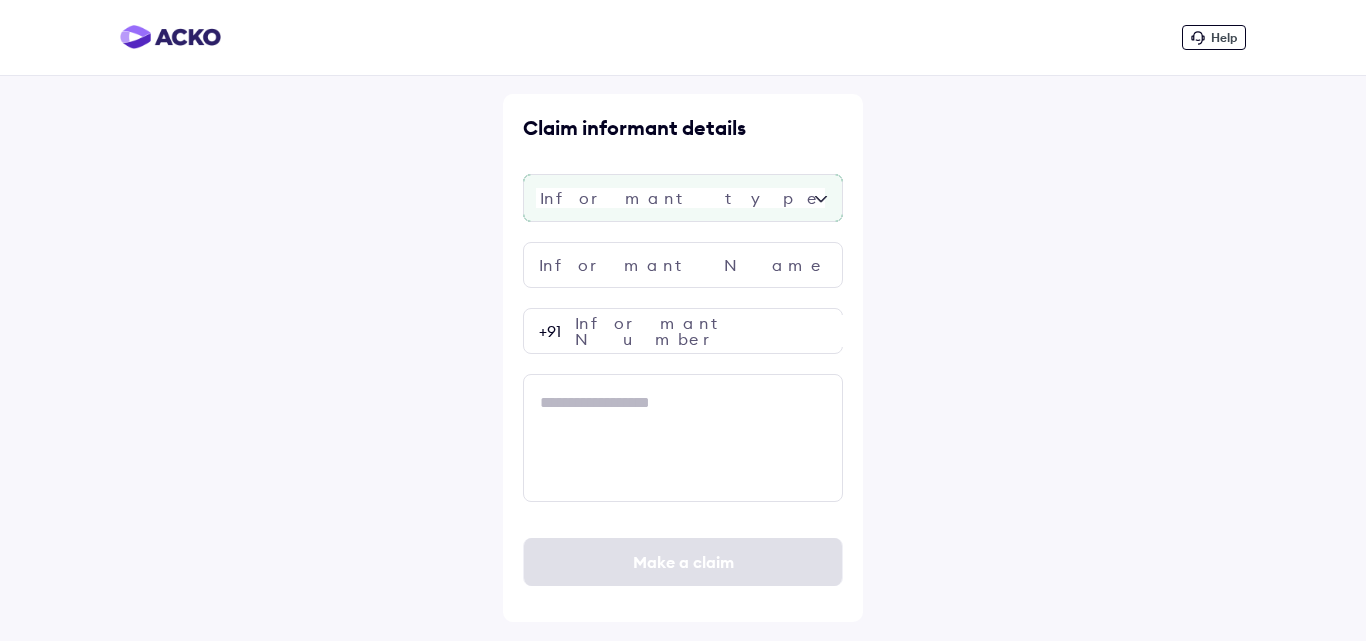 click at bounding box center [683, 198] 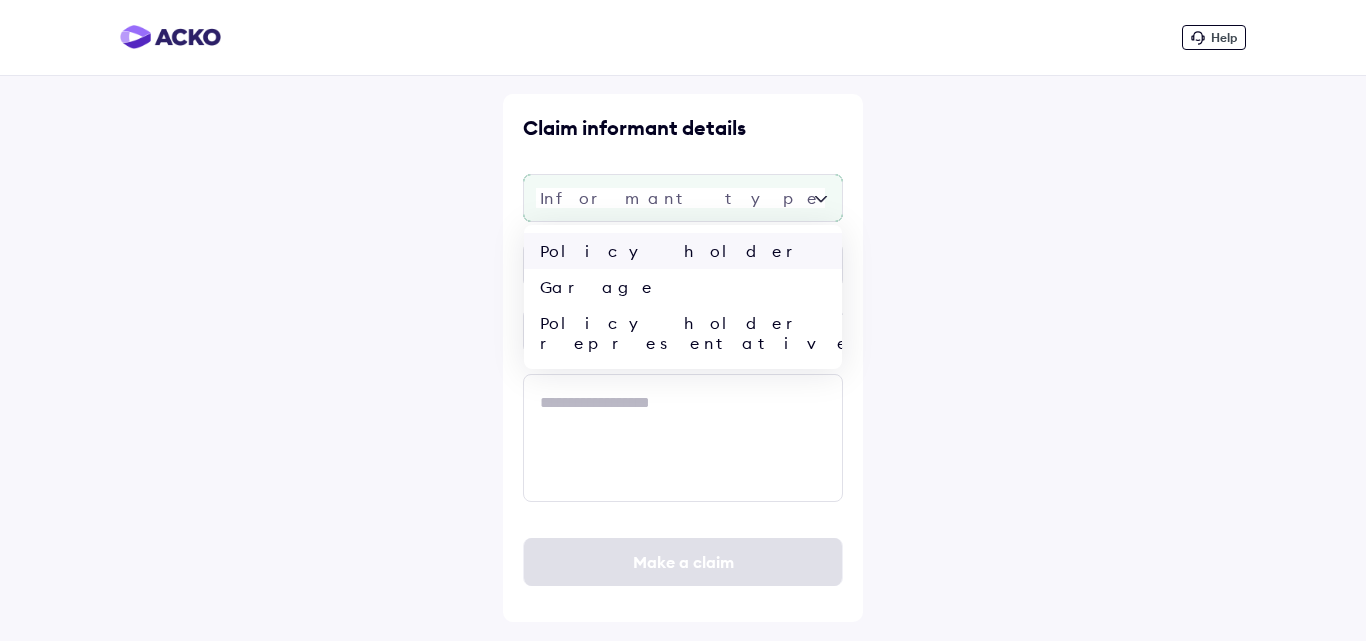 click on "Policy holder" at bounding box center (683, 251) 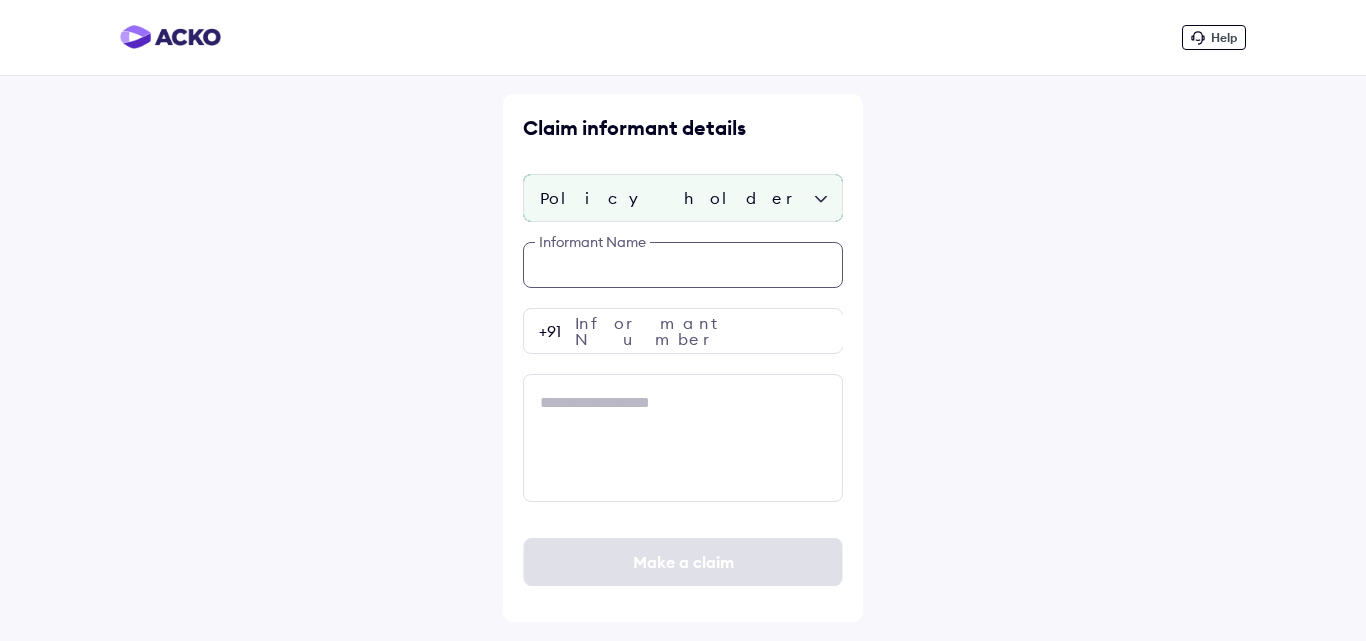 click at bounding box center (683, 265) 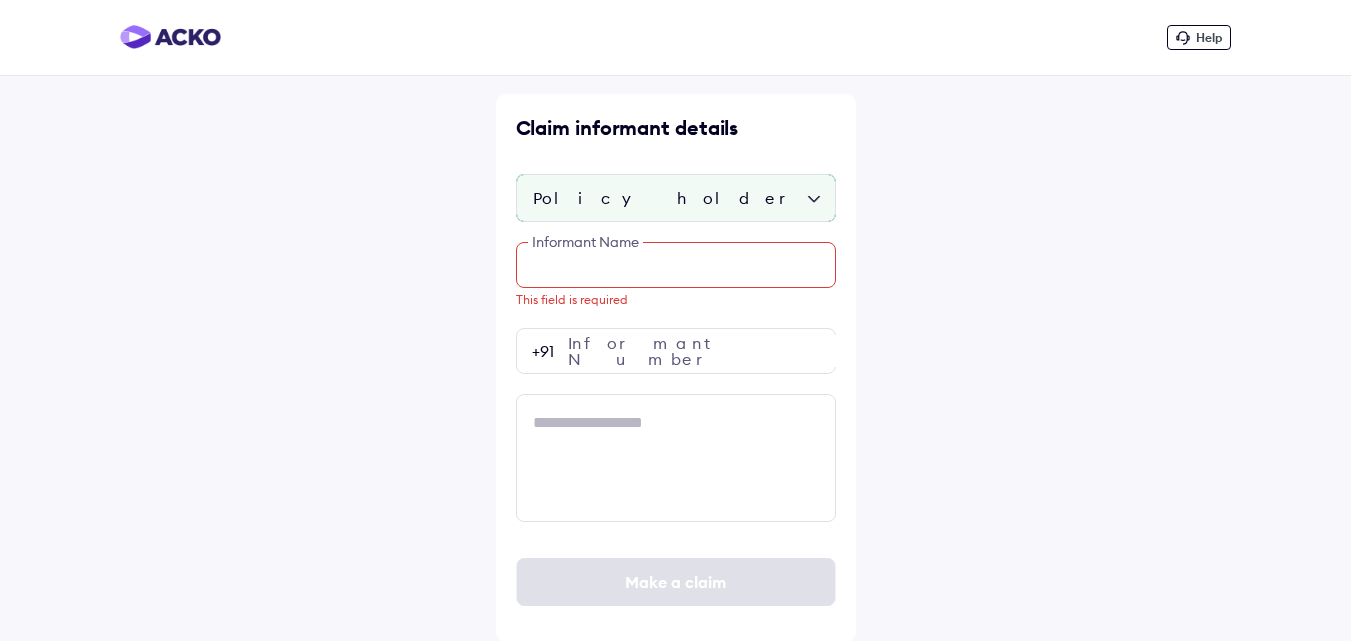 paste on "**********" 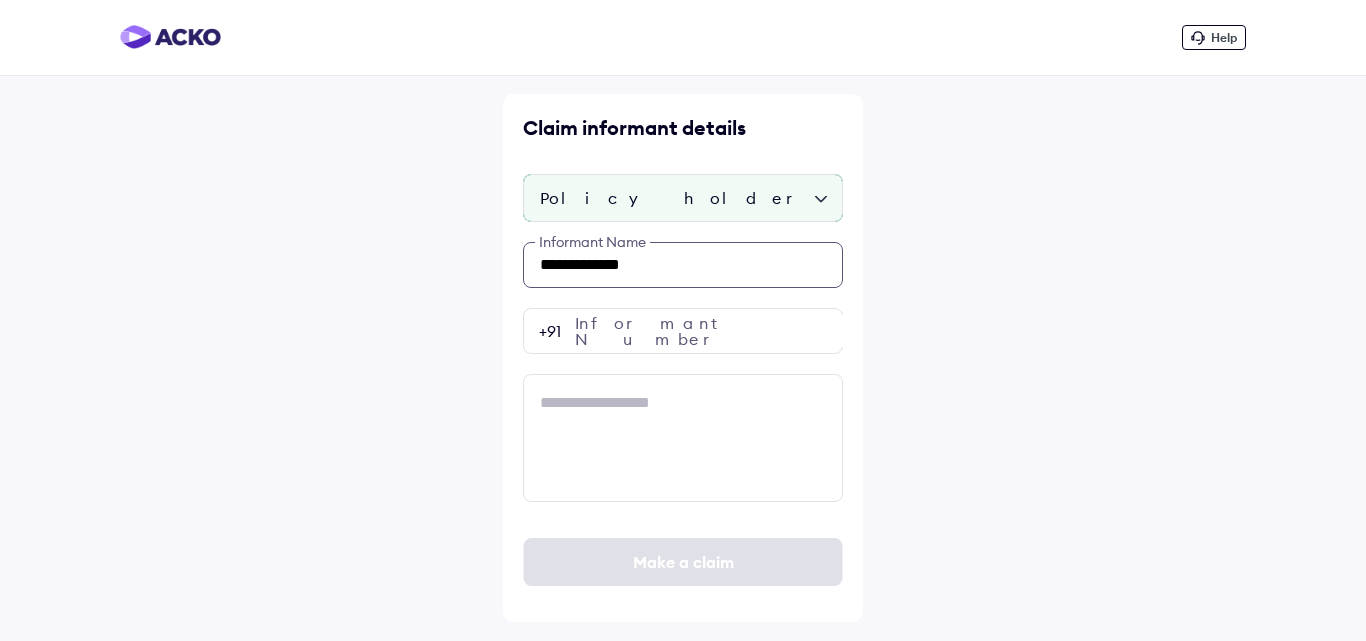 type on "**********" 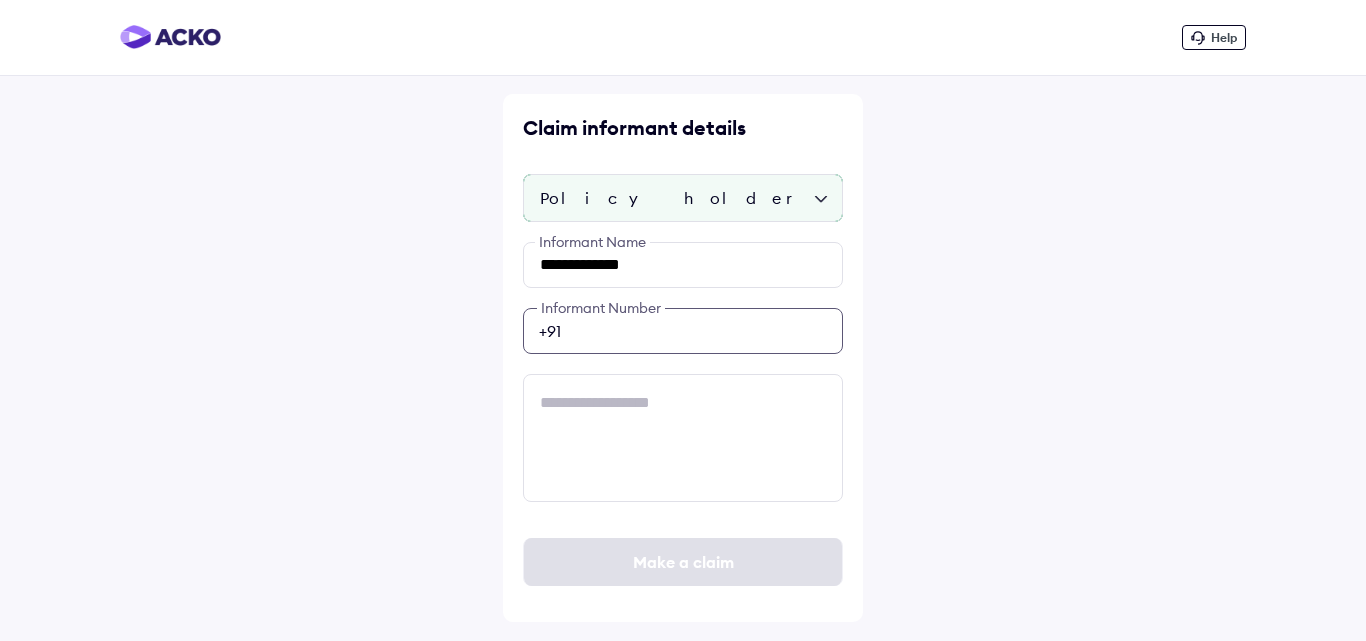 click at bounding box center [683, 331] 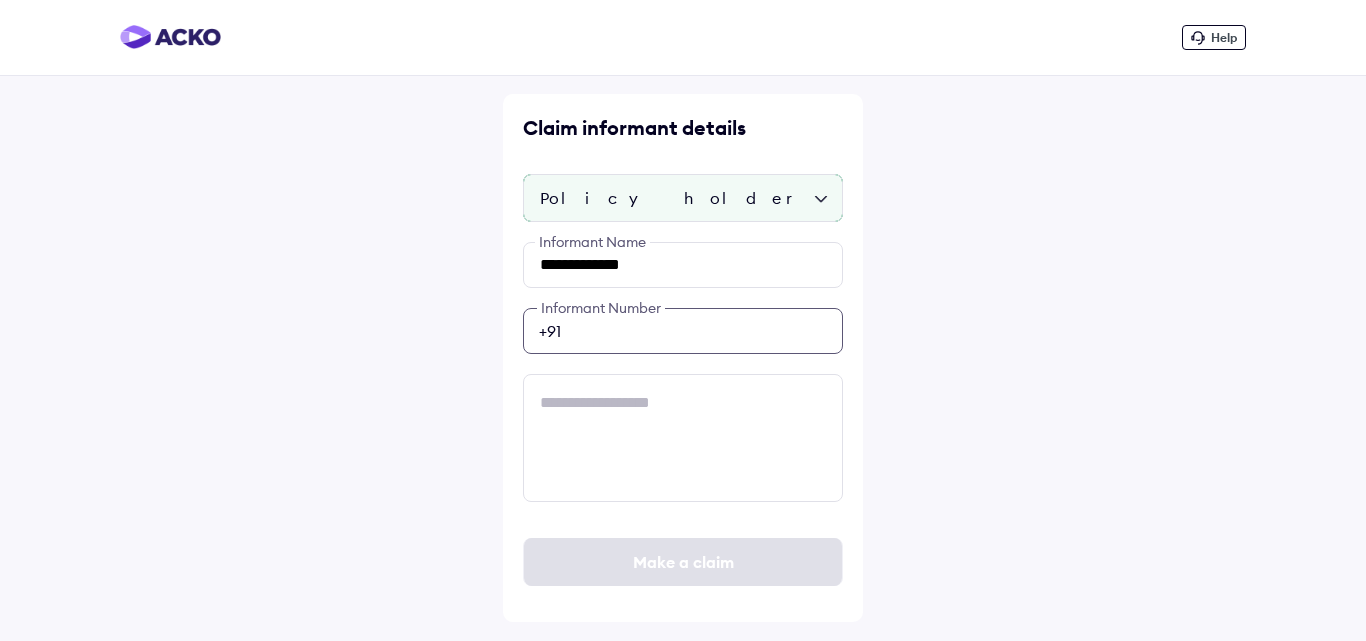 paste on "**********" 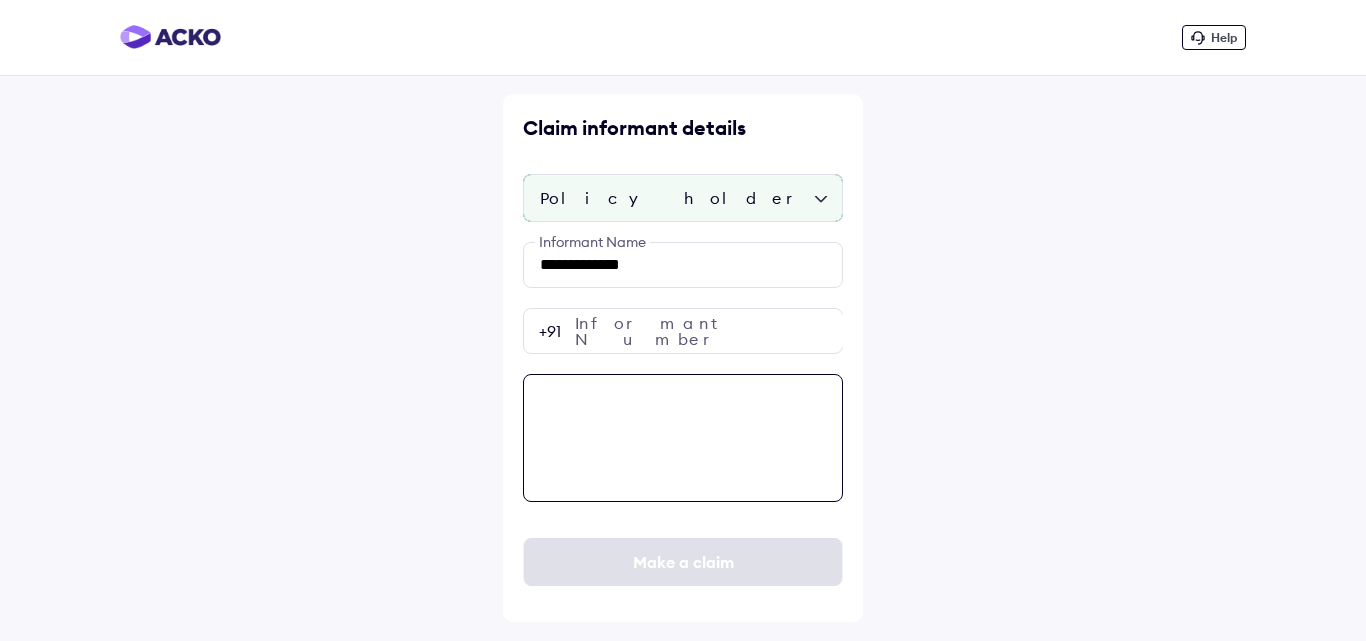 click at bounding box center [683, 438] 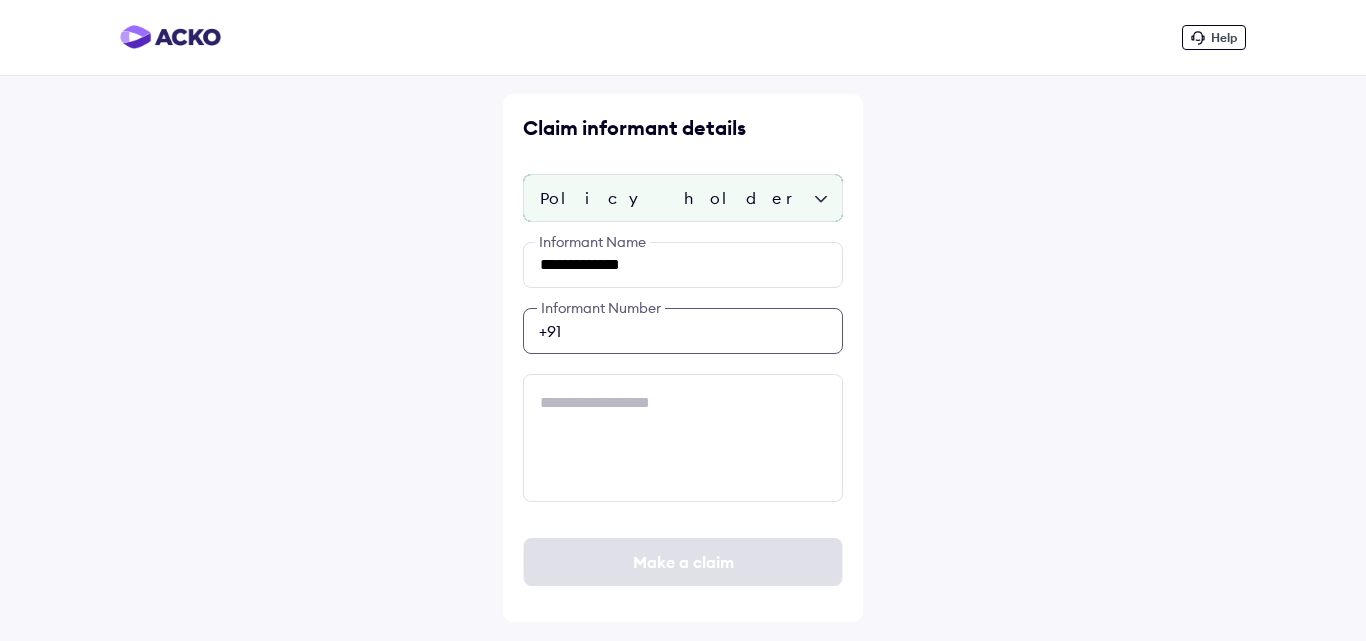 click on "**********" at bounding box center (683, 331) 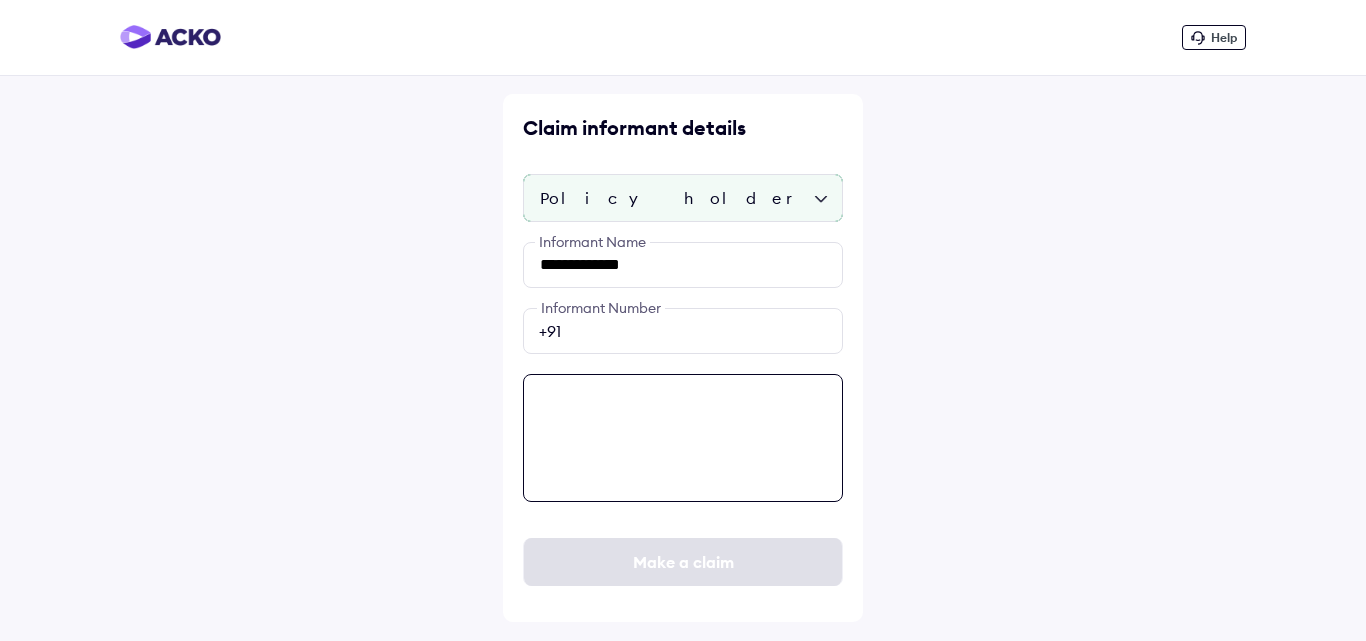click at bounding box center [683, 438] 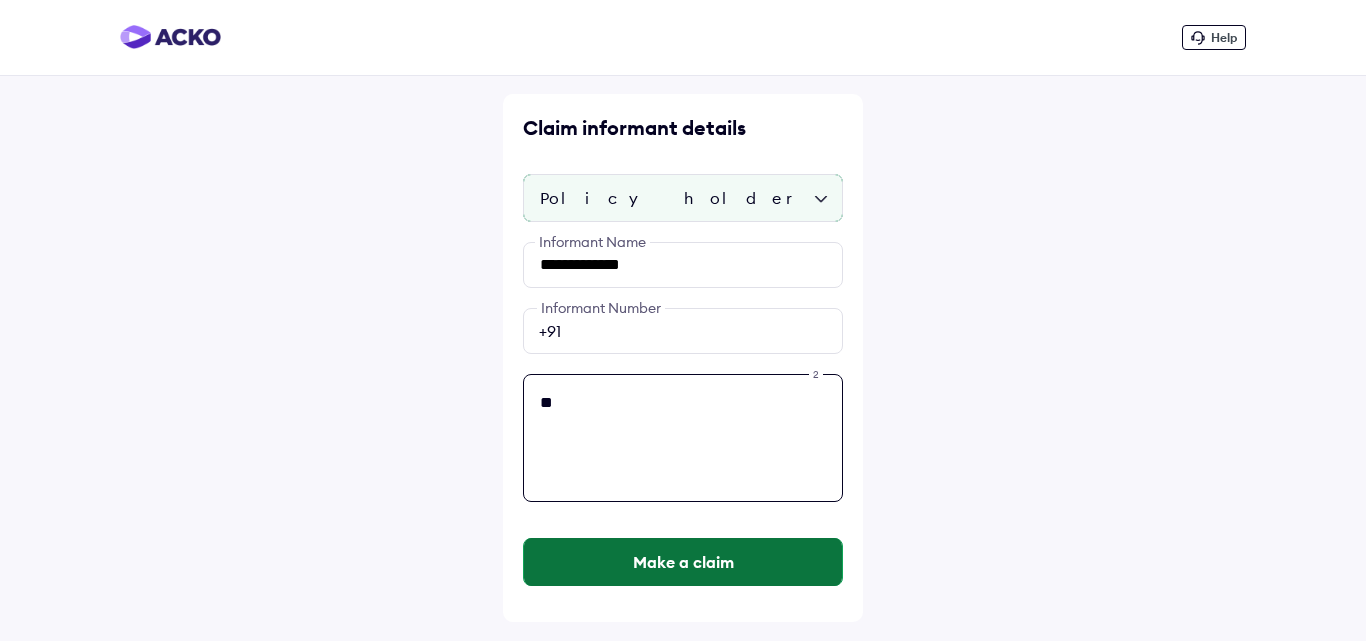type on "**" 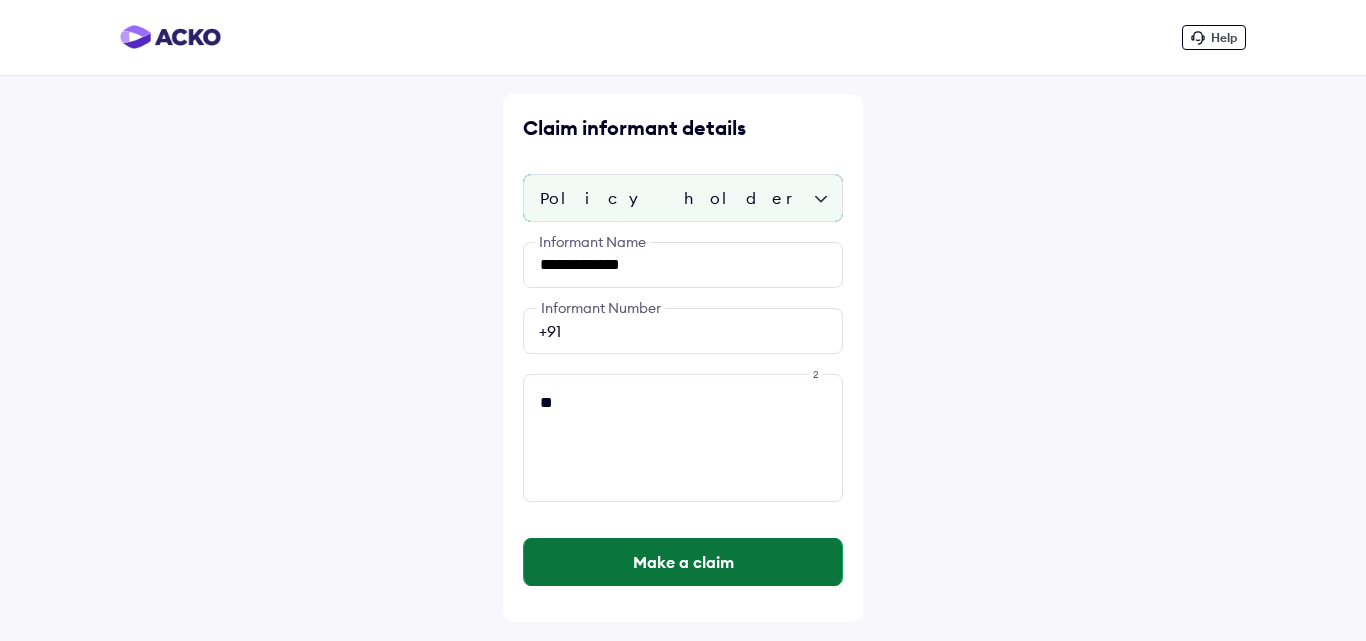 click on "Make a claim" at bounding box center [683, 562] 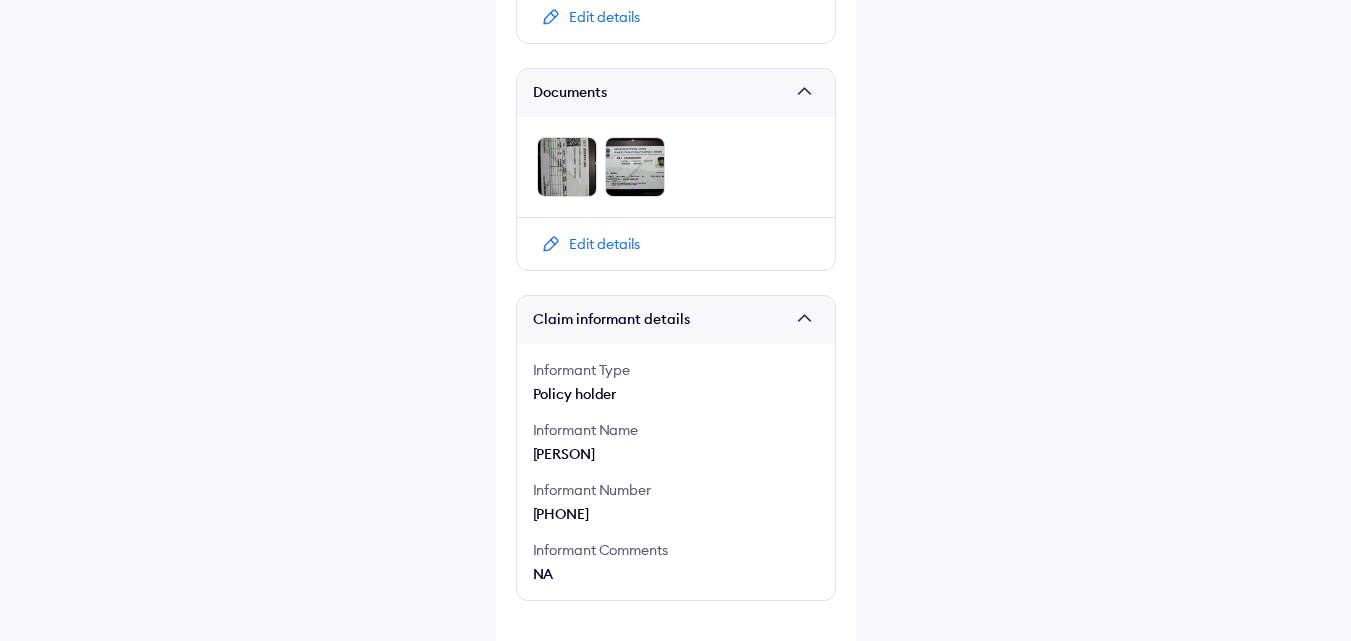 scroll, scrollTop: 1300, scrollLeft: 0, axis: vertical 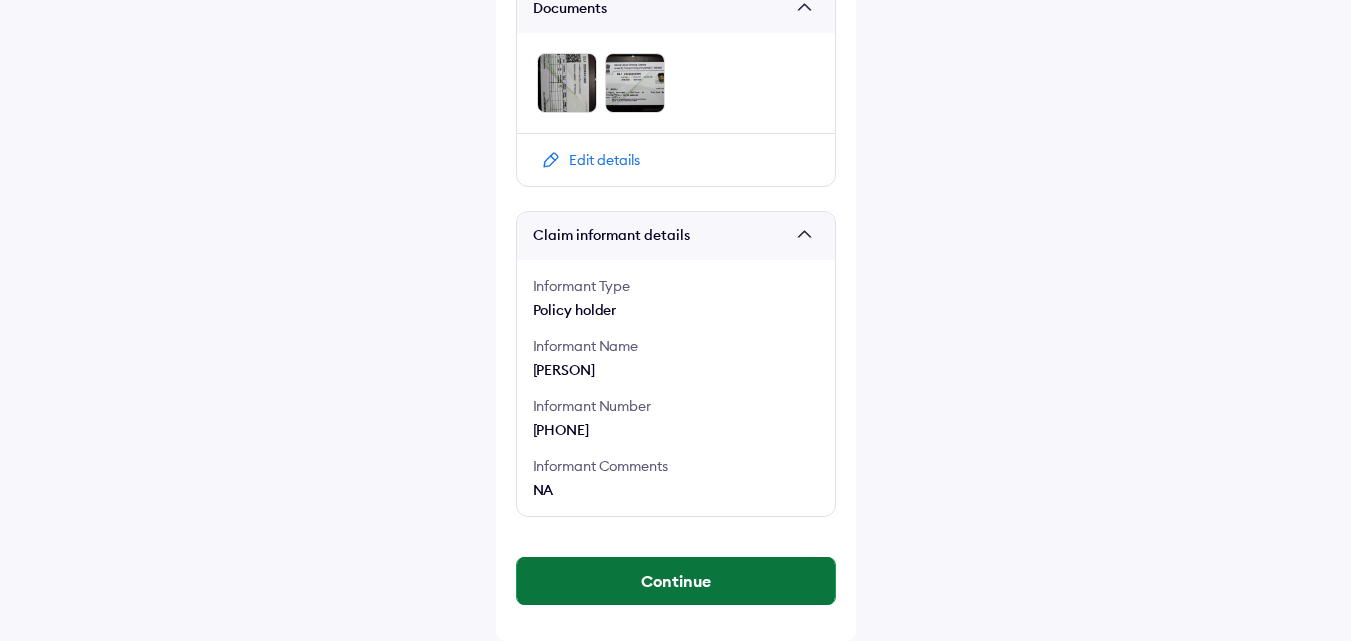 click on "Continue" at bounding box center [676, 581] 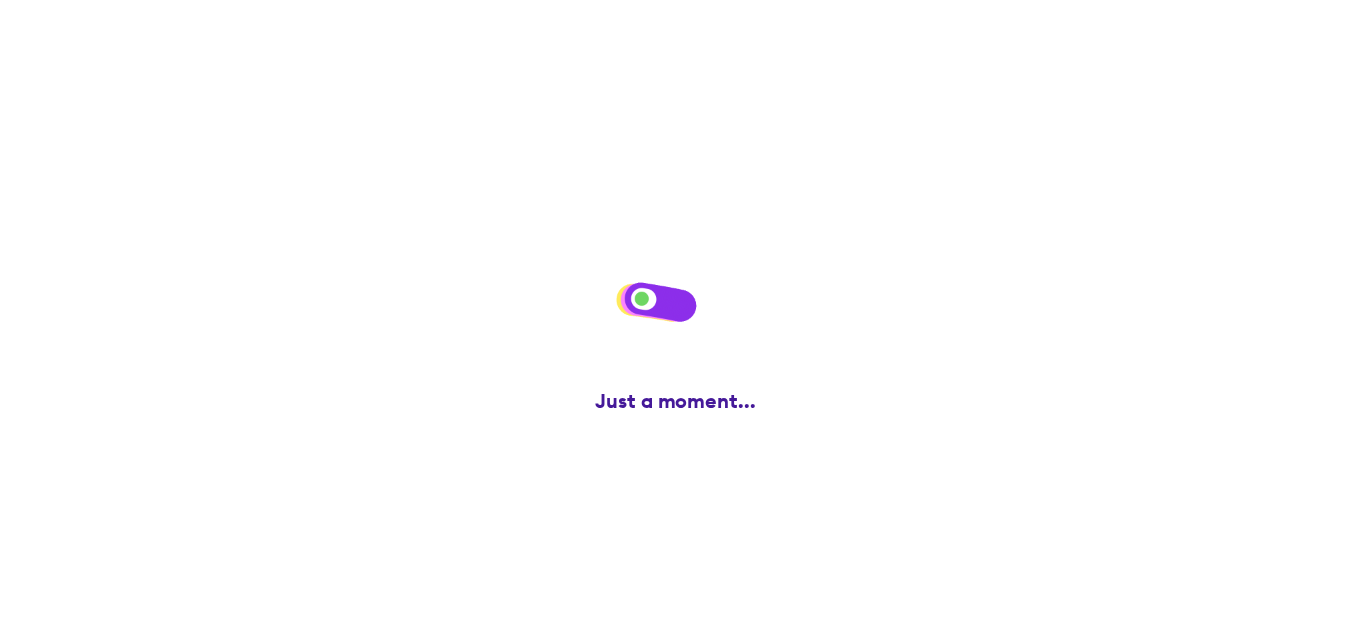 scroll, scrollTop: 0, scrollLeft: 0, axis: both 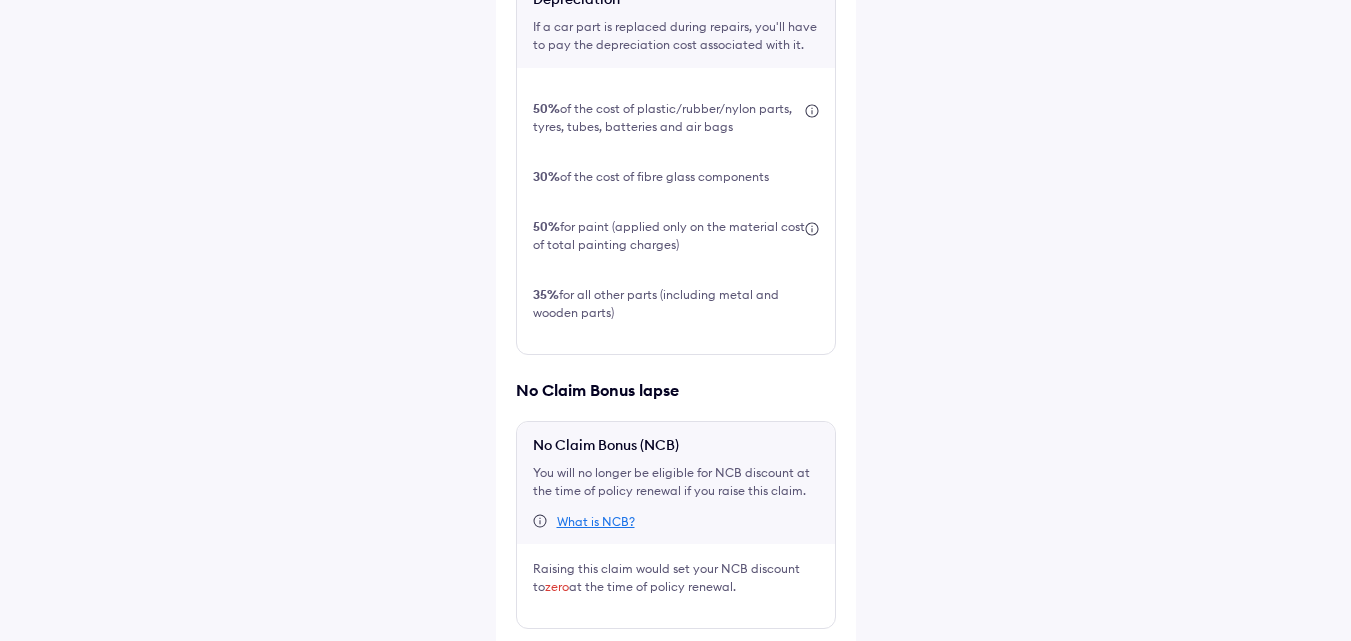 click at bounding box center [524, 661] 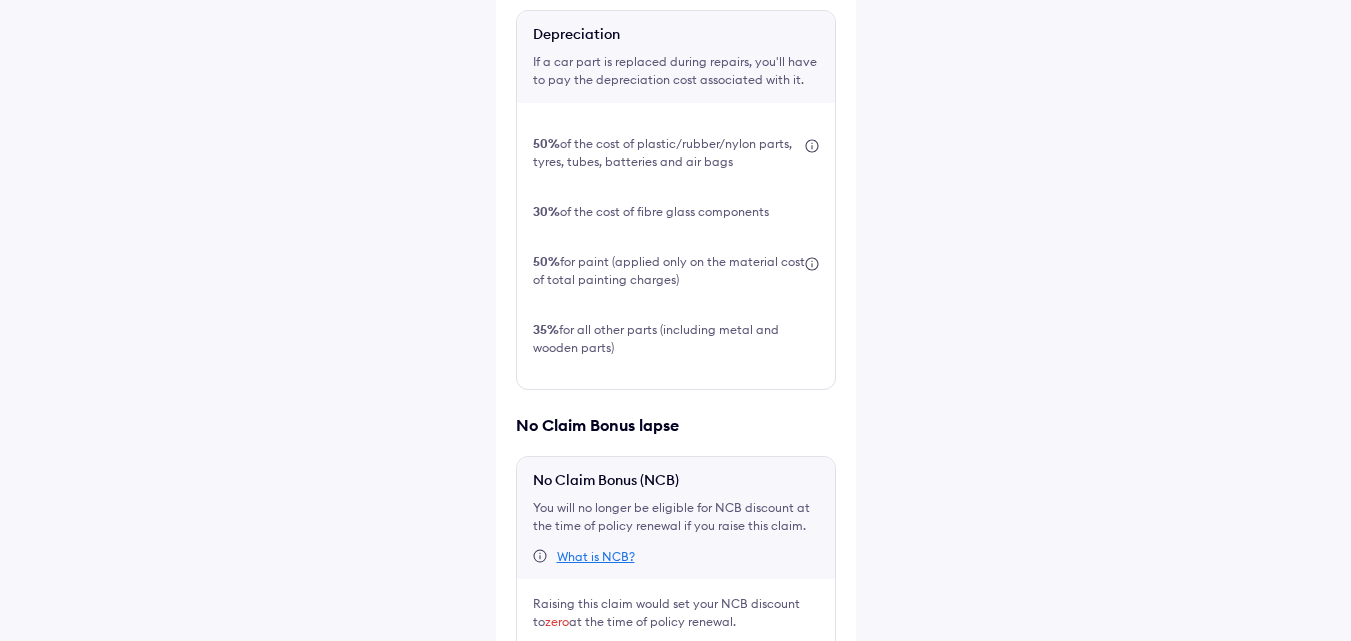 scroll, scrollTop: 700, scrollLeft: 0, axis: vertical 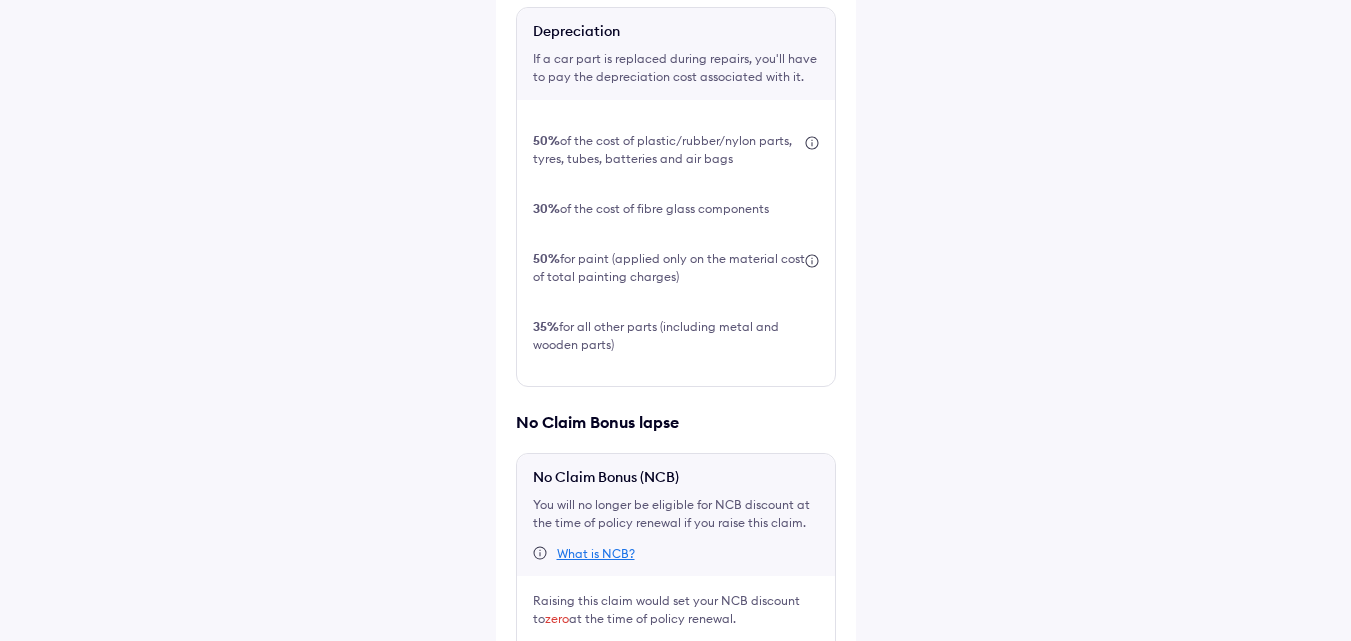 click on "Register claim" at bounding box center [676, 757] 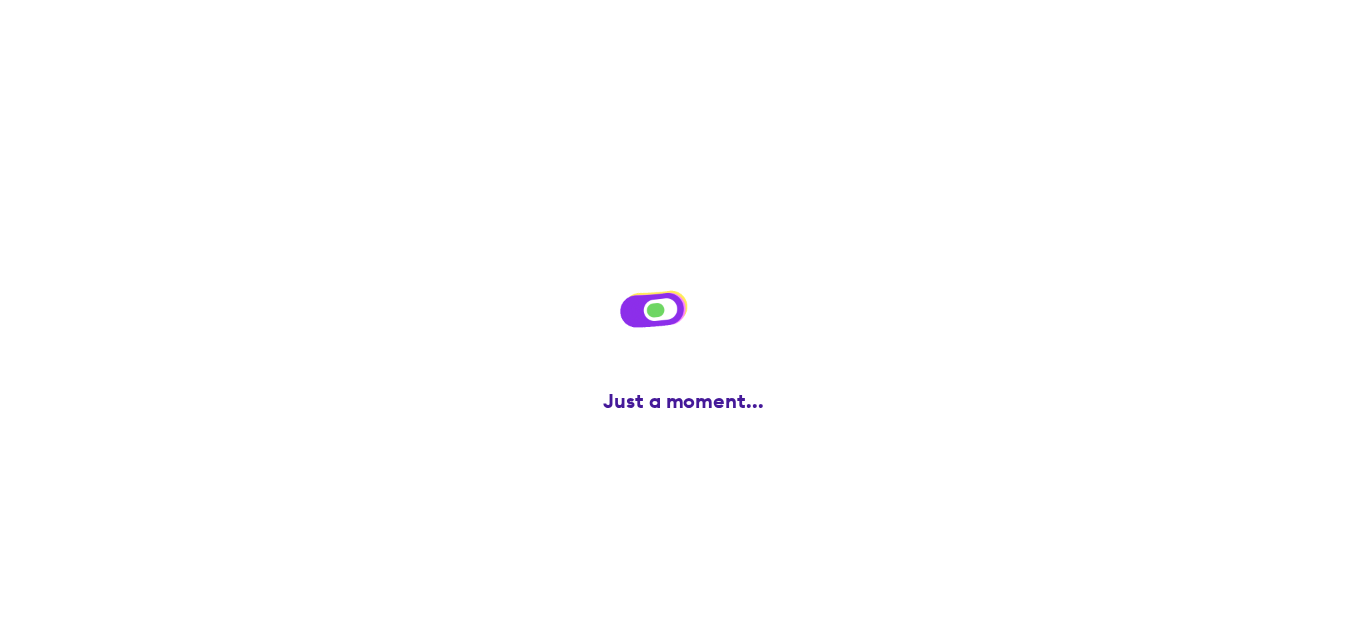 scroll, scrollTop: 0, scrollLeft: 0, axis: both 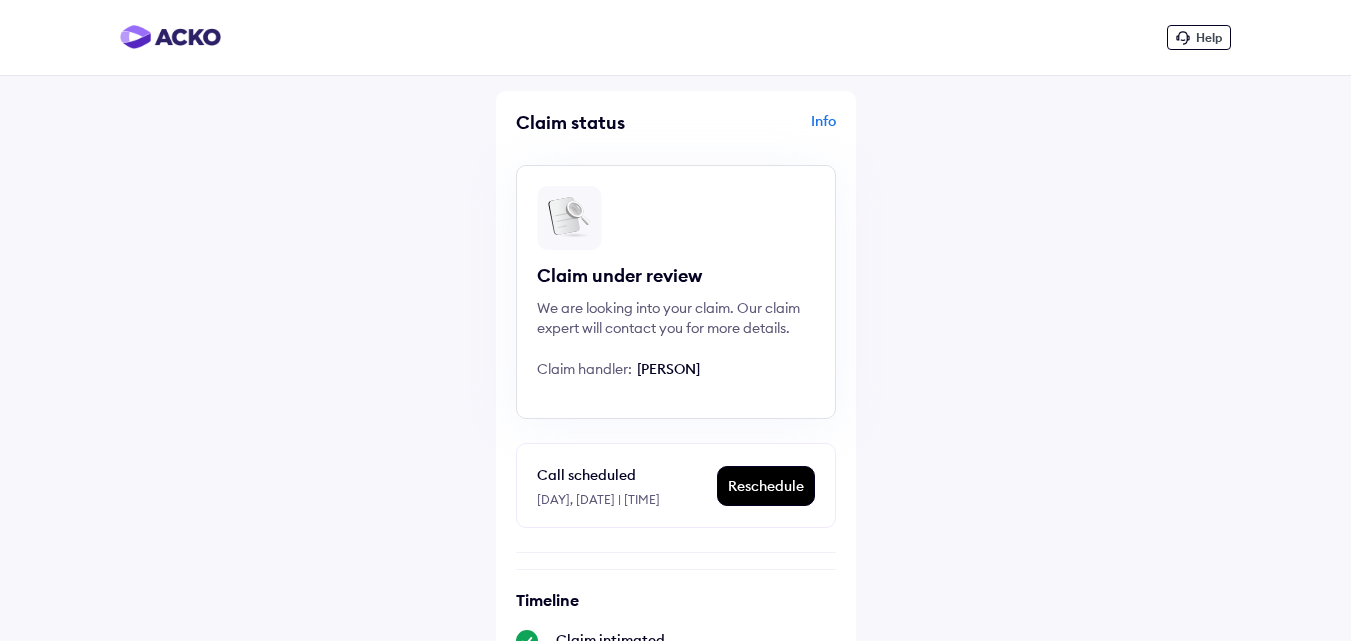 click on "Info" at bounding box center (758, 130) 